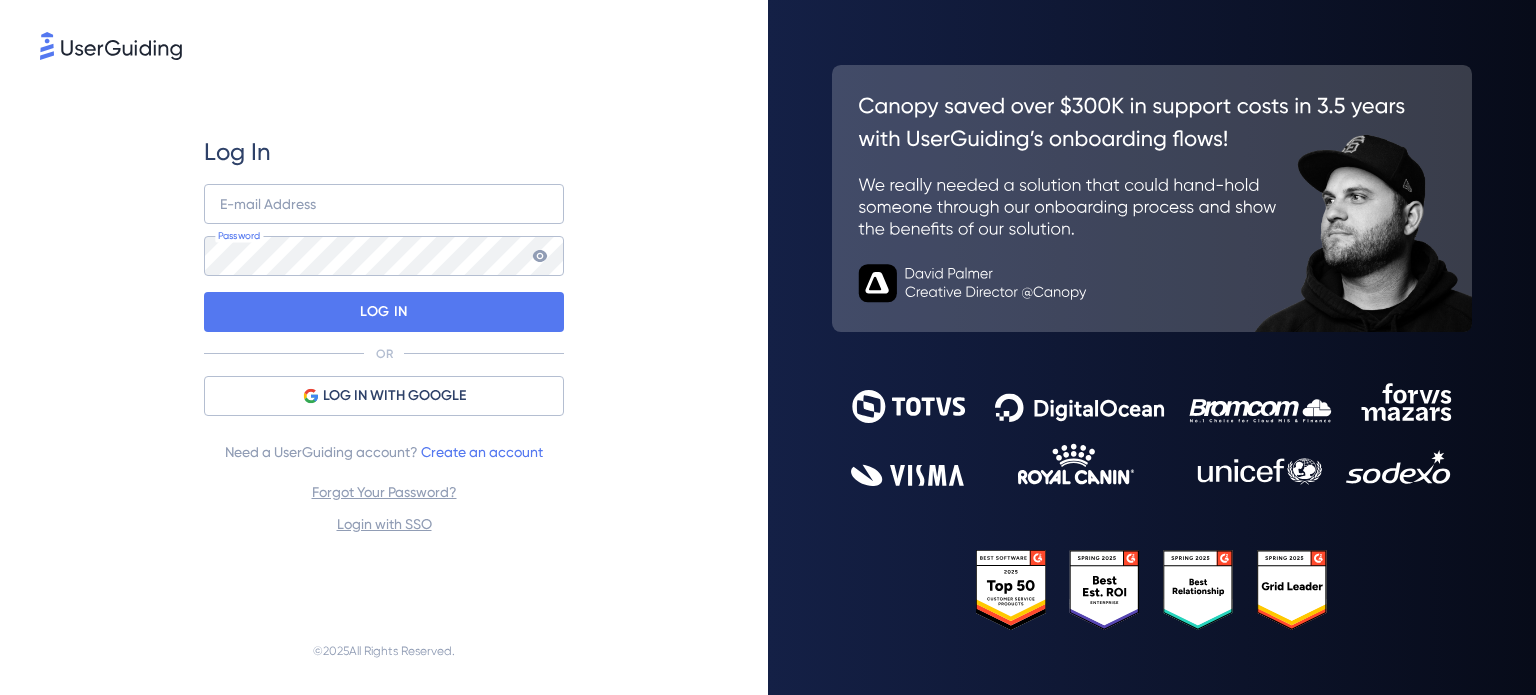 scroll, scrollTop: 0, scrollLeft: 0, axis: both 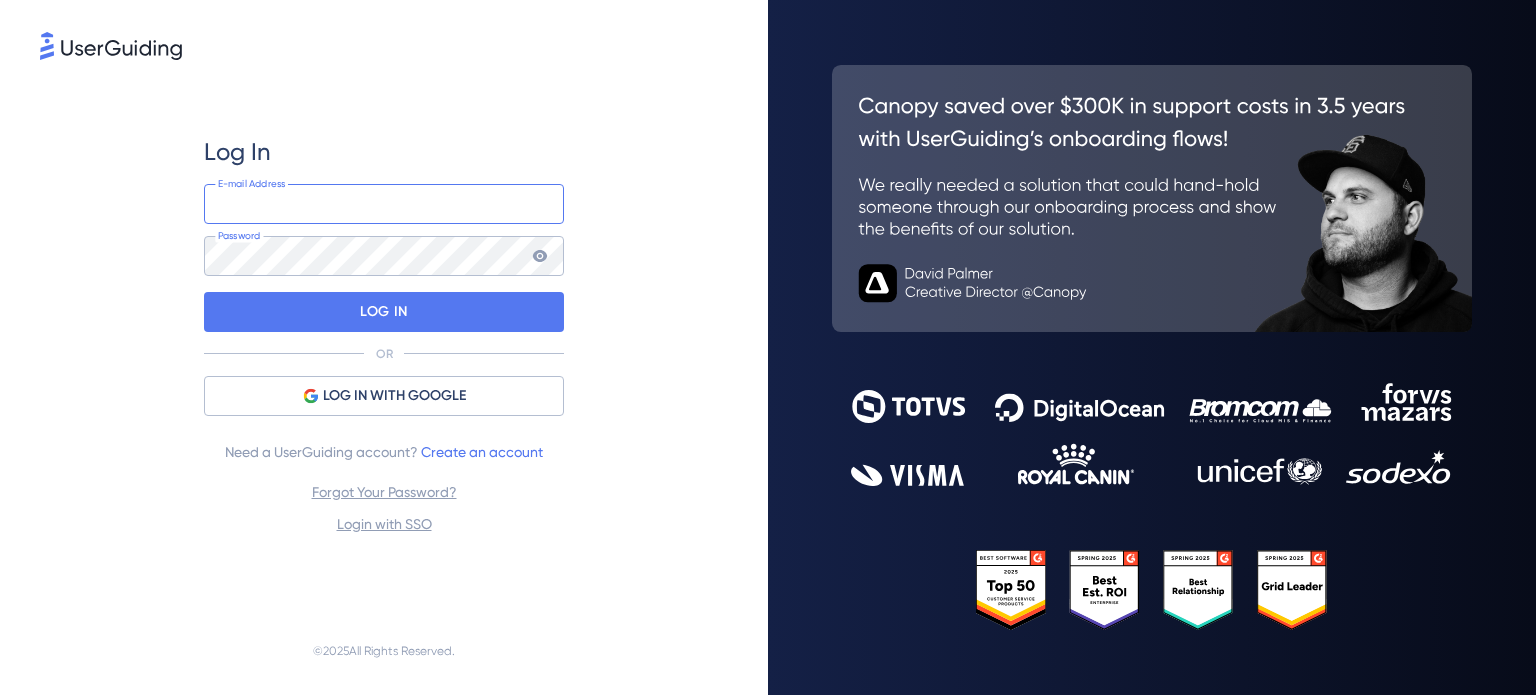 click at bounding box center (384, 204) 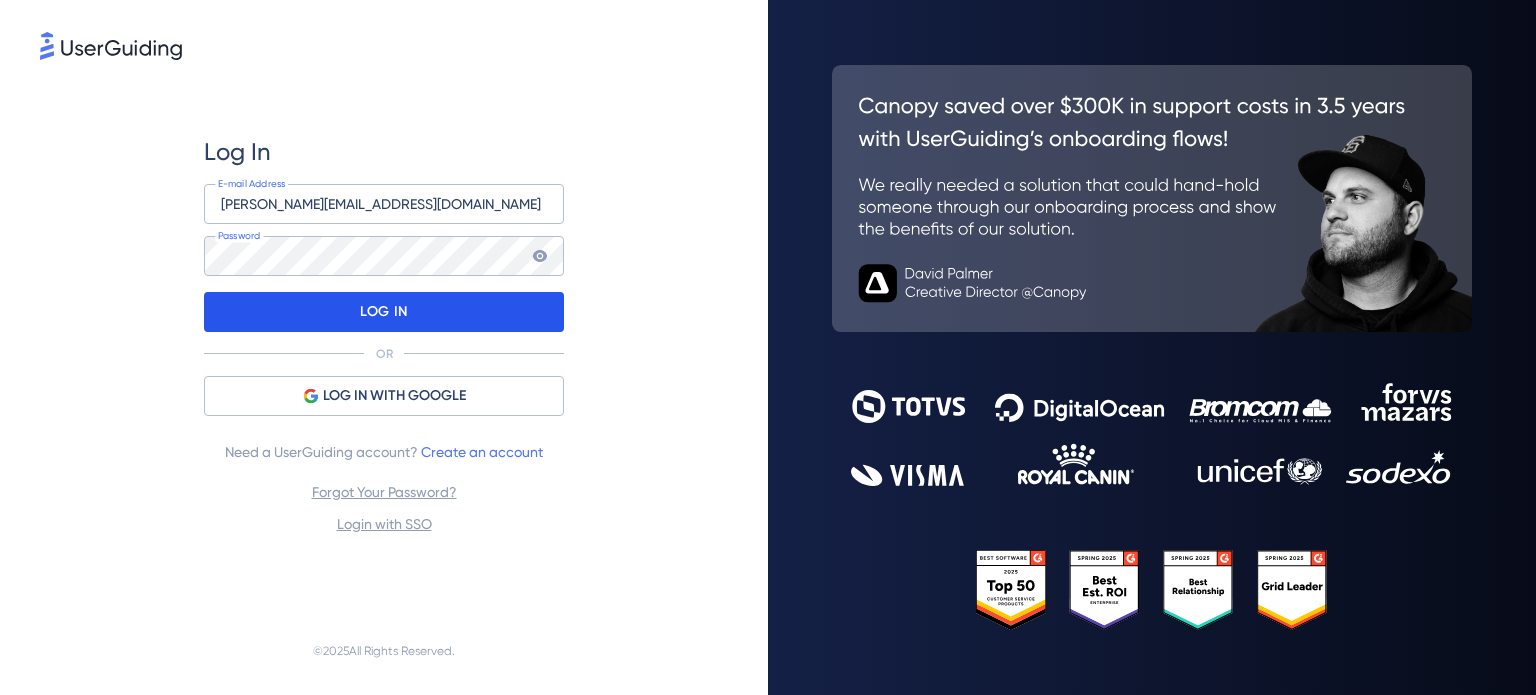 click on "LOG IN" at bounding box center [384, 312] 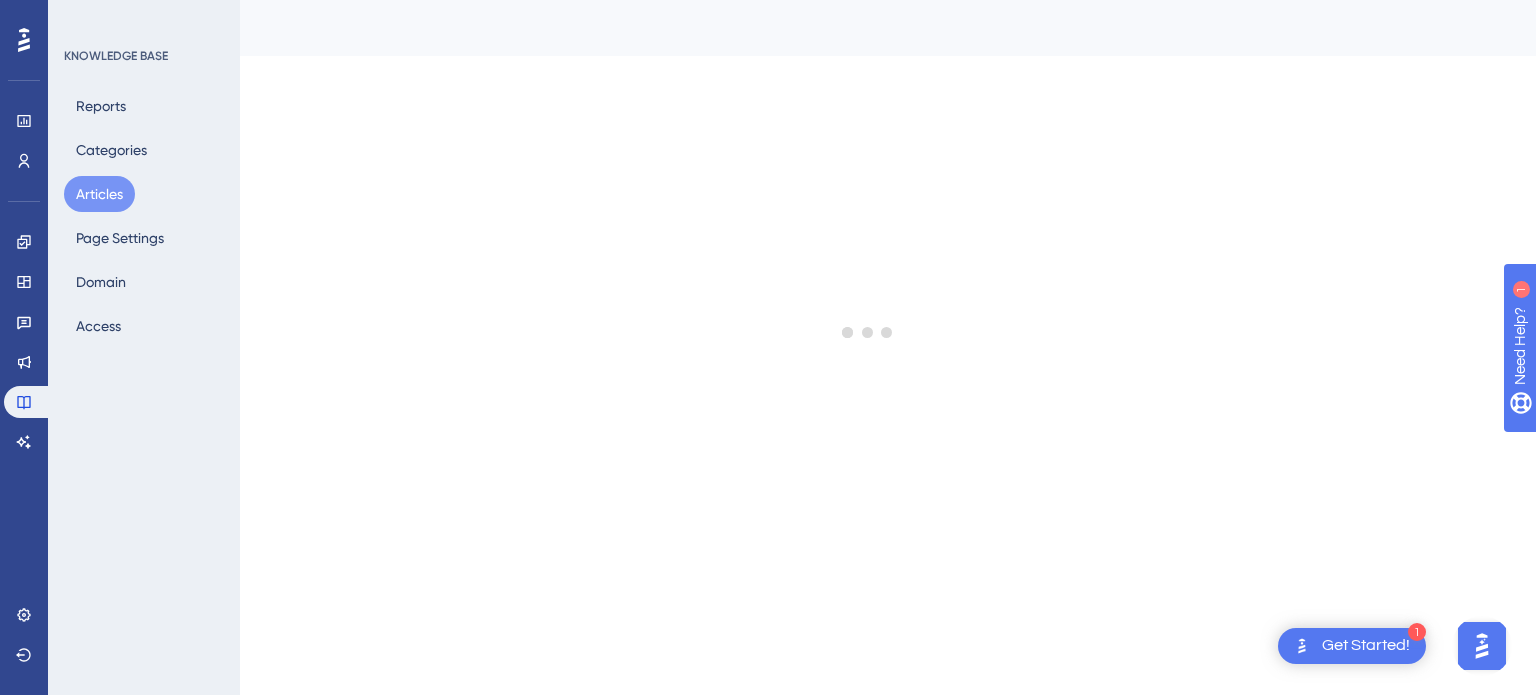 scroll, scrollTop: 0, scrollLeft: 0, axis: both 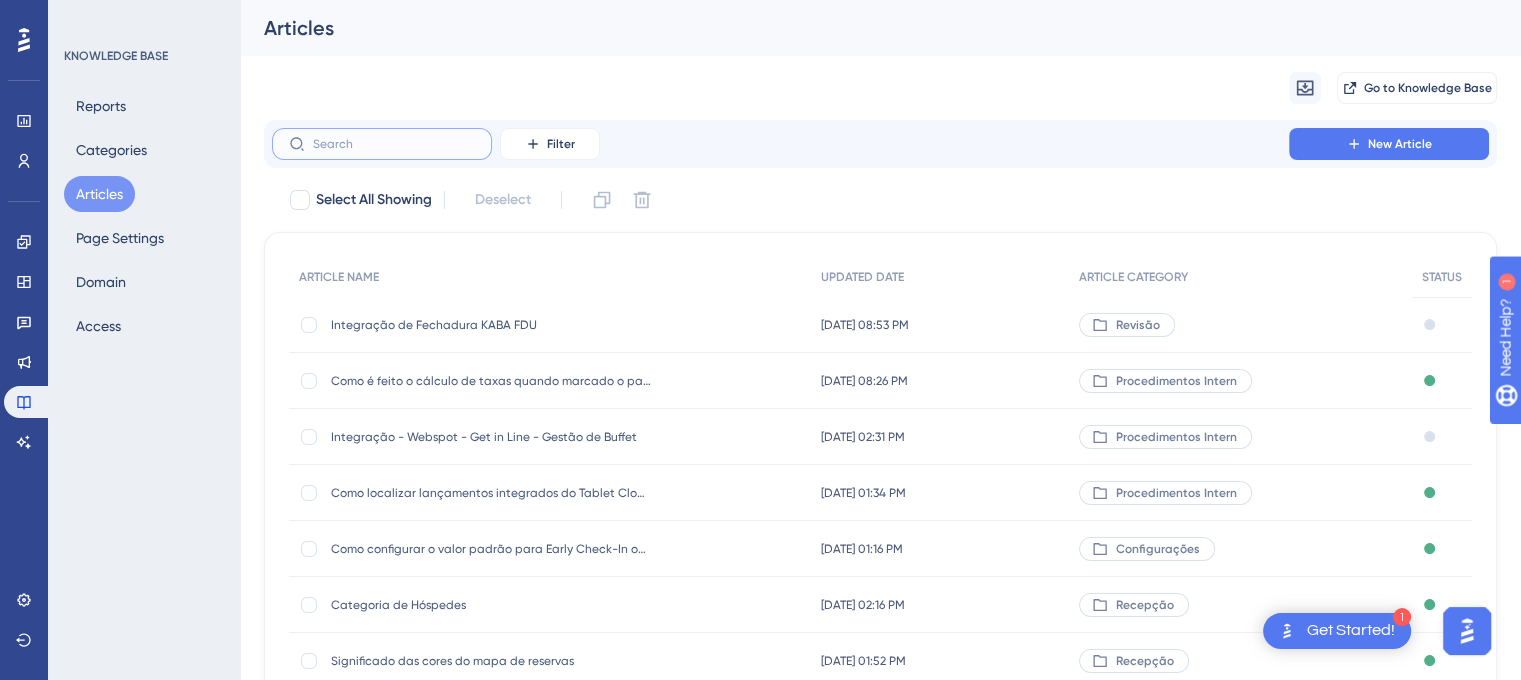 click at bounding box center [394, 144] 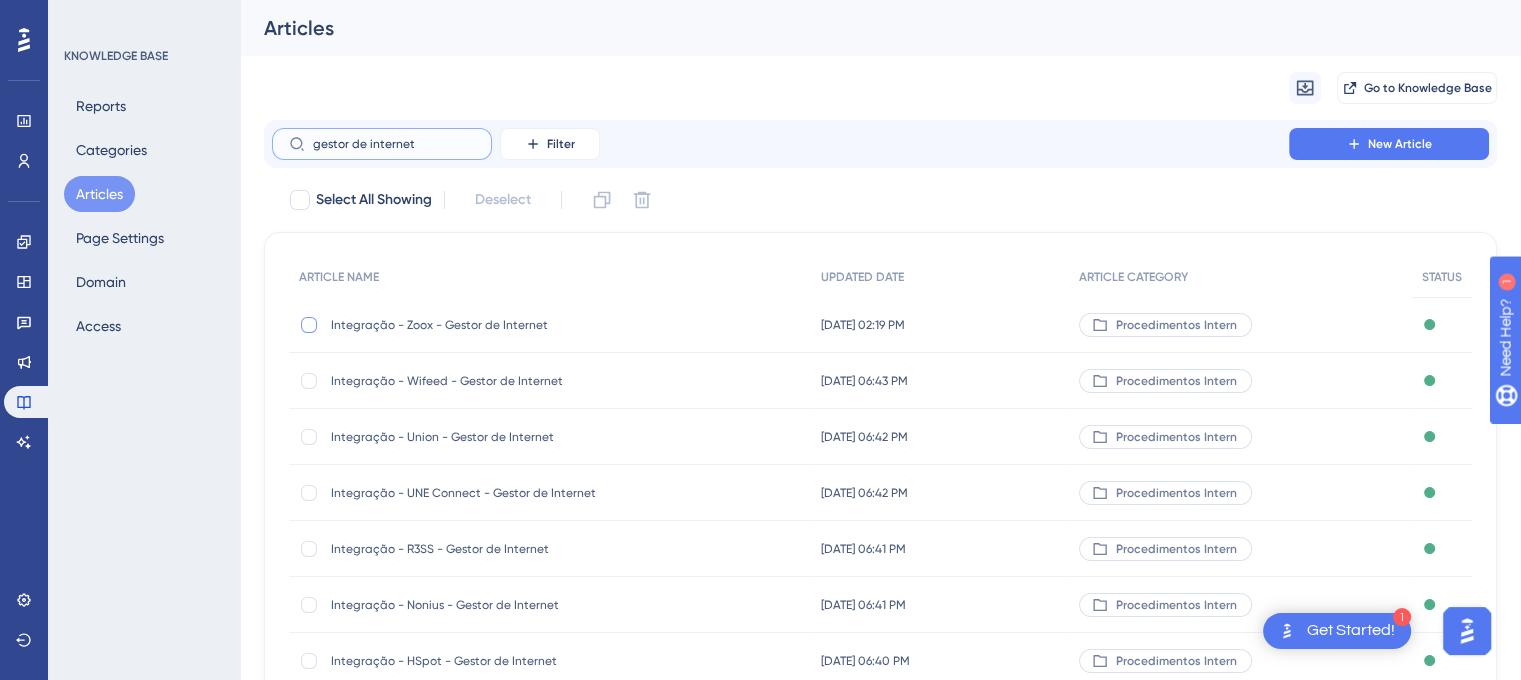 type on "gestor de internet" 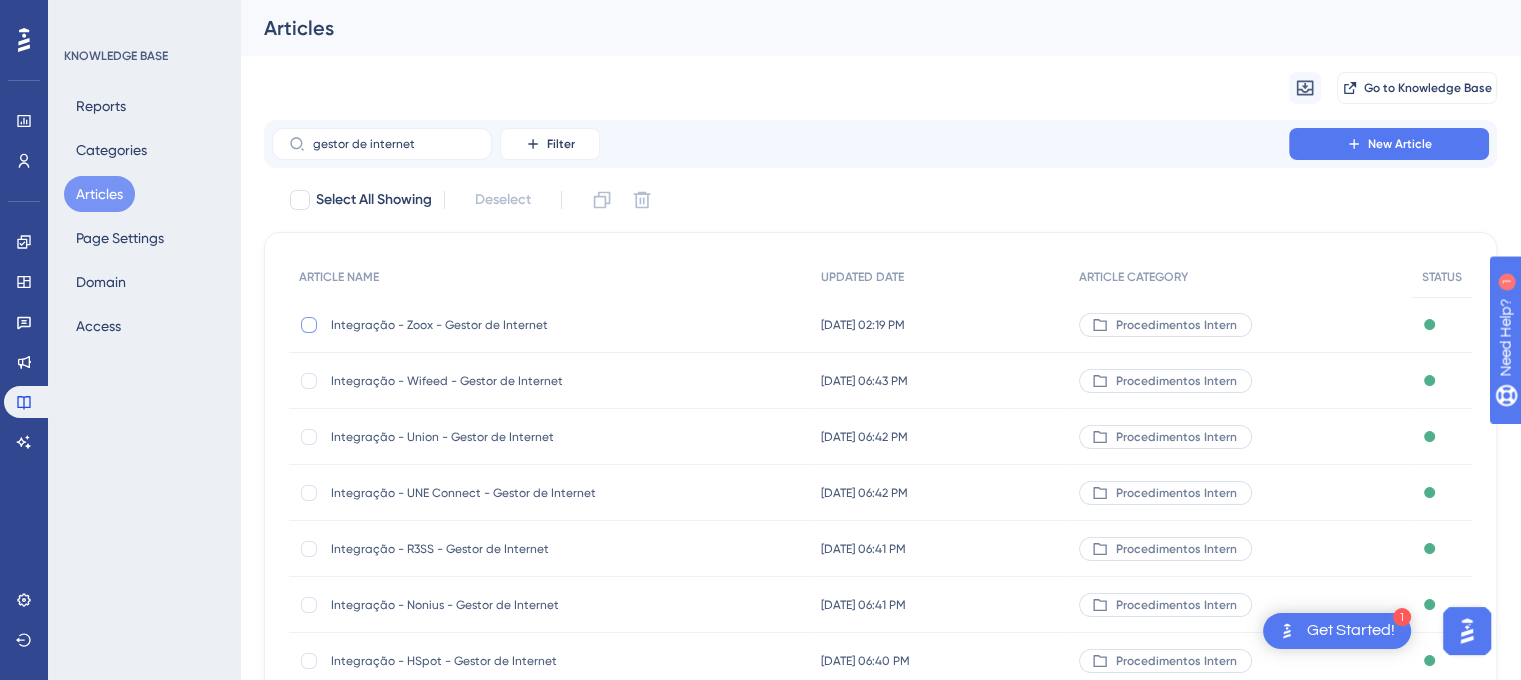click at bounding box center (309, 325) 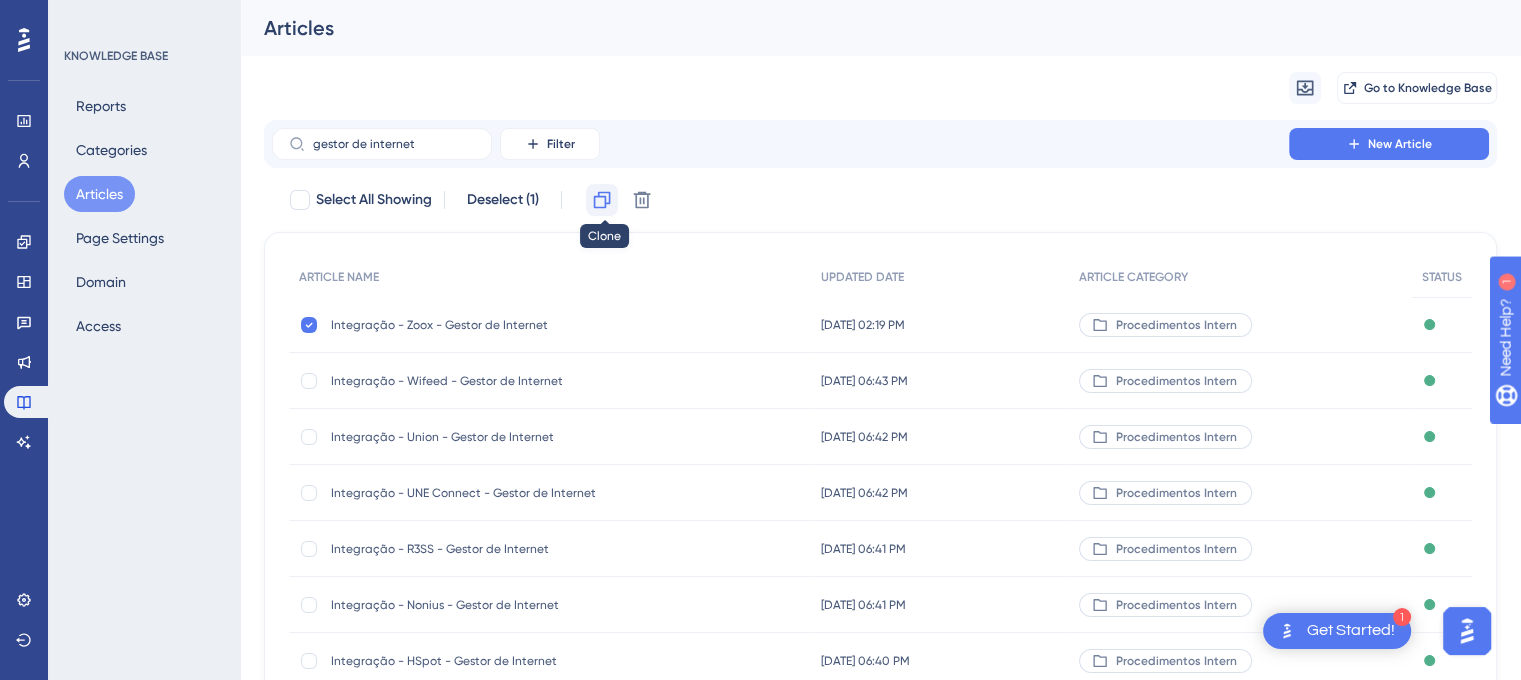 click 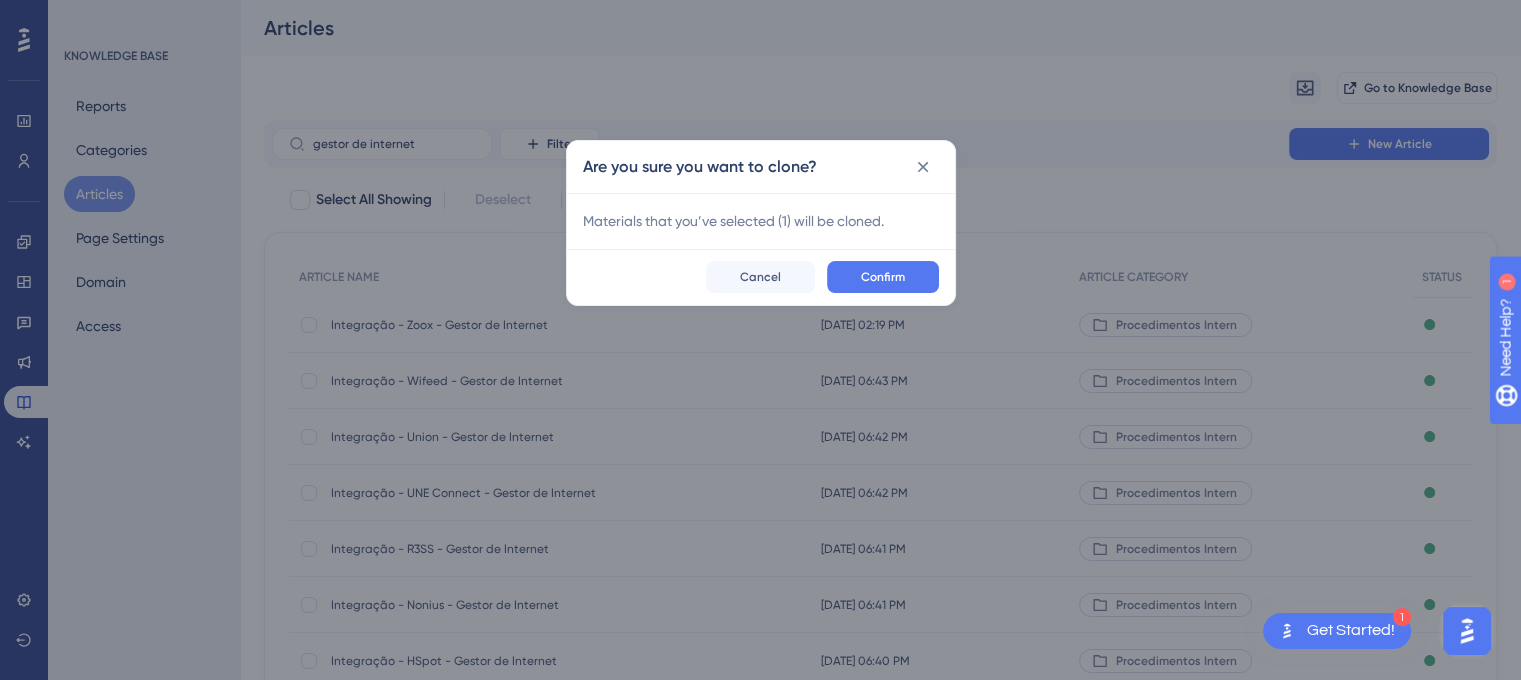 checkbox on "false" 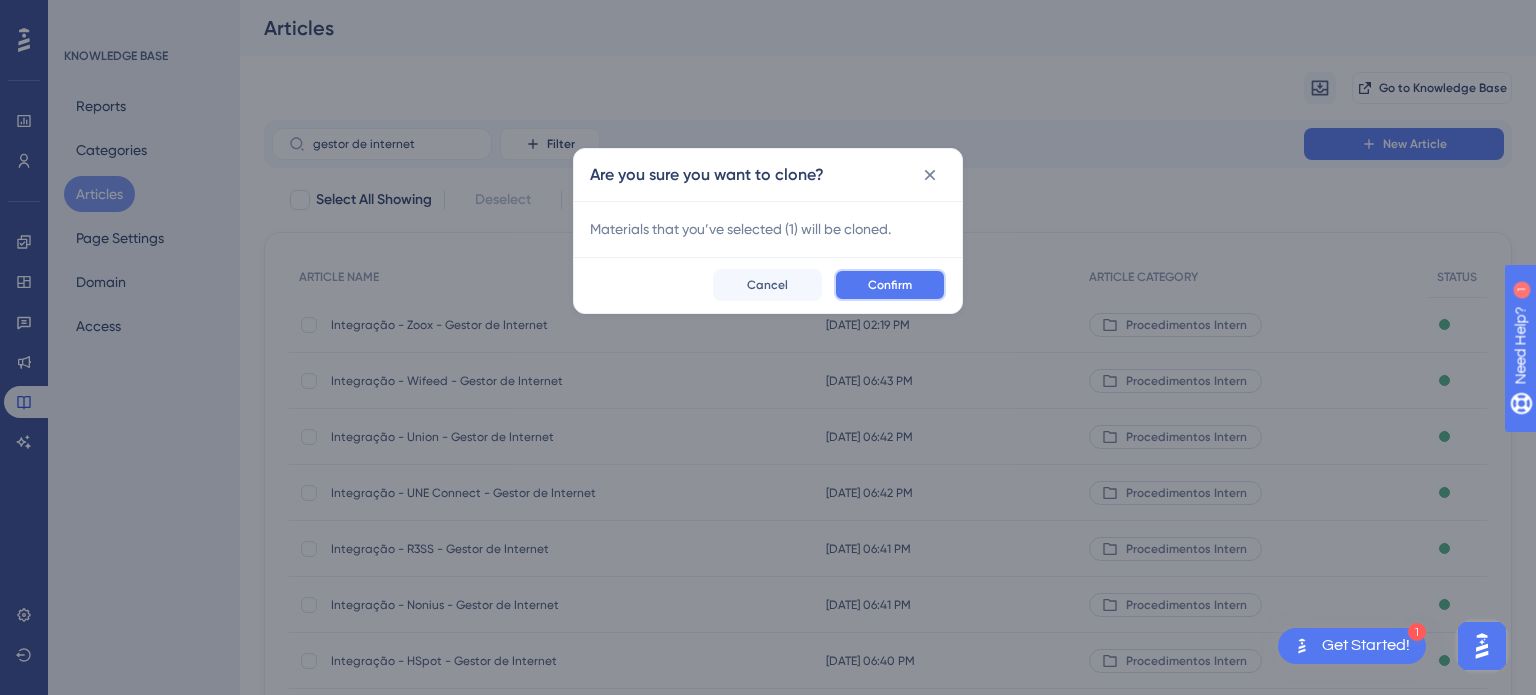 click on "Confirm" at bounding box center (890, 285) 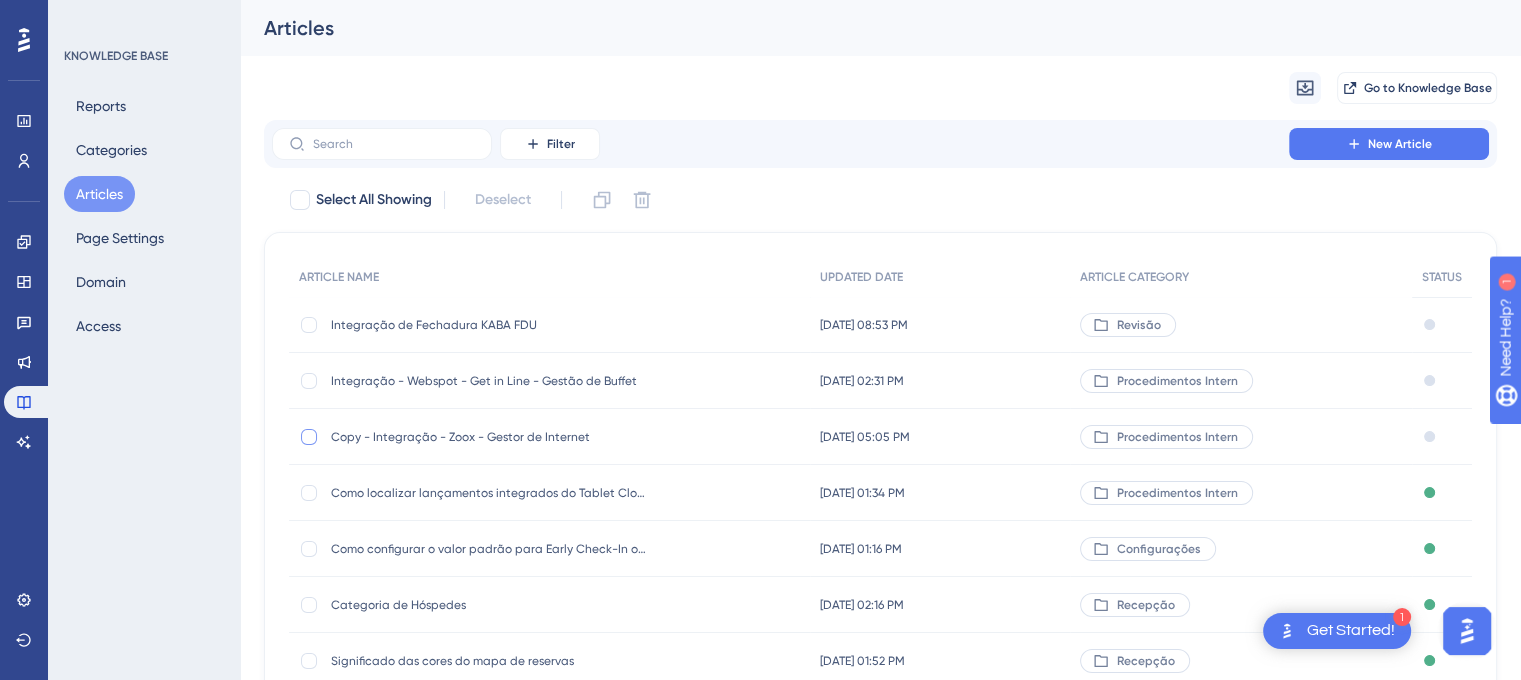 click at bounding box center [309, 437] 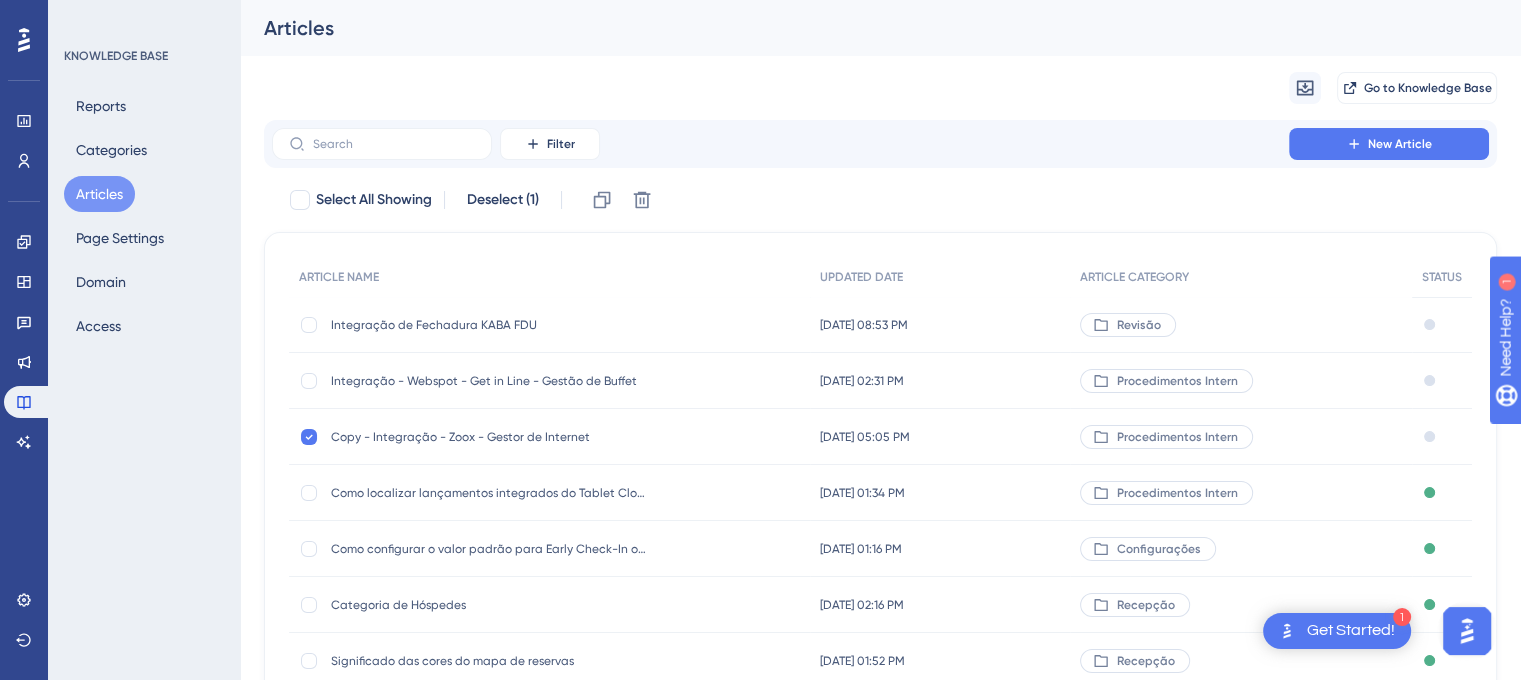 click on "Copy - Integração - Zoox - Gestor de Internet" at bounding box center [491, 437] 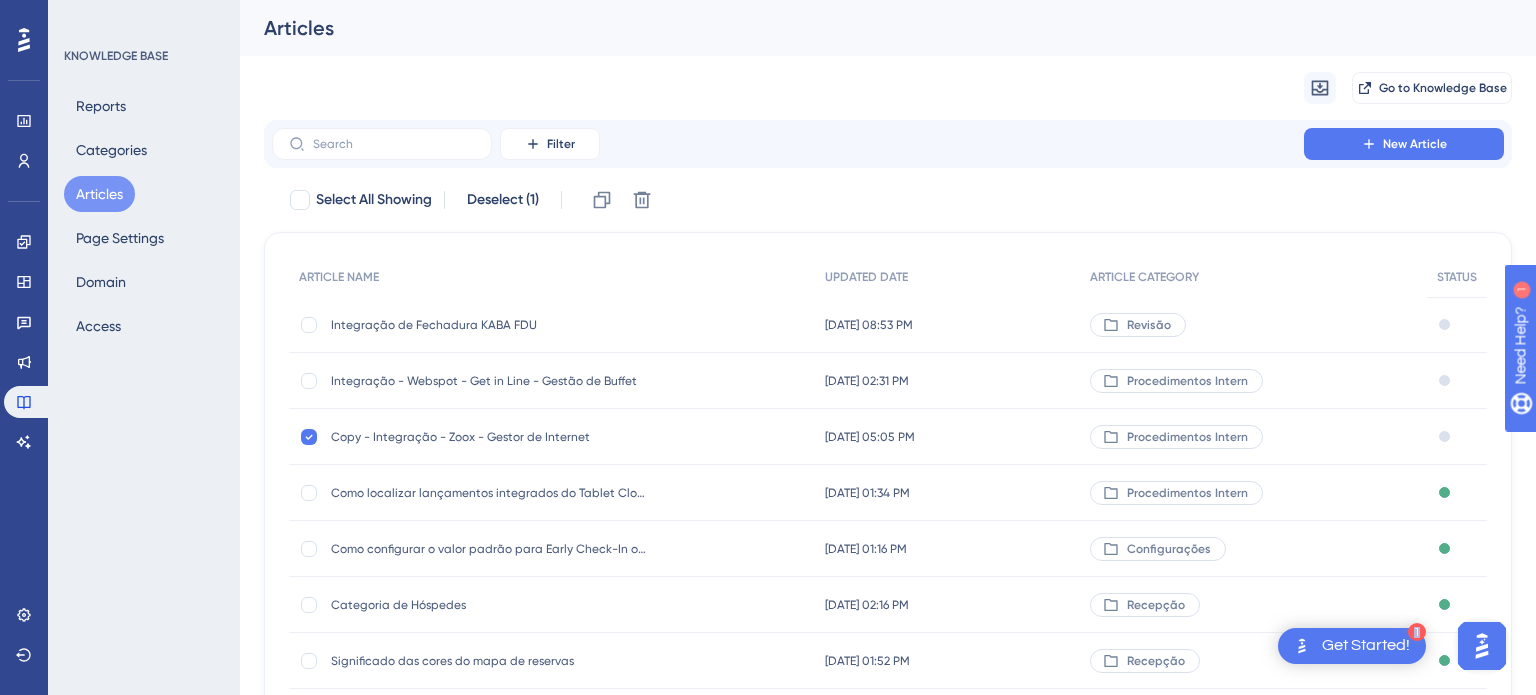 click on "1 Get Started!
Performance Users Engagement Widgets Feedback Product Updates Knowledge Base AI Assistant Settings Logout KNOWLEDGE BASE Reports Categories Articles Page Settings Domain Access Articles Migrate from Go to Knowledge Base Filter New Article Select All Showing Deselect (1) Clone Delete ARTICLE NAME UPDATED DATE ARTICLE CATEGORY STATUS Integração de Fechadura KABA FDU Integração de Fechadura KABA FDU [DATE] 08:53 PM [DATE] 08:53 PM Revisão Draft Integração - Webspot - Get in Line - Gestão de Buffet Integração - Webspot - Get in Line - Gestão de Buffet [DATE] 02:31 PM [DATE] 02:31 PM Procedimentos Intern Draft Copy - Integração - Zoox - Gestor de Internet Copy - Integração - Zoox - Gestor de Internet [DATE] 05:05 PM [DATE] 05:05 PM Procedimentos Intern Draft Como localizar lançamentos integrados do Tablet Cloud (PDV Legal)? [DATE] 01:34 PM Published" at bounding box center [768, 0] 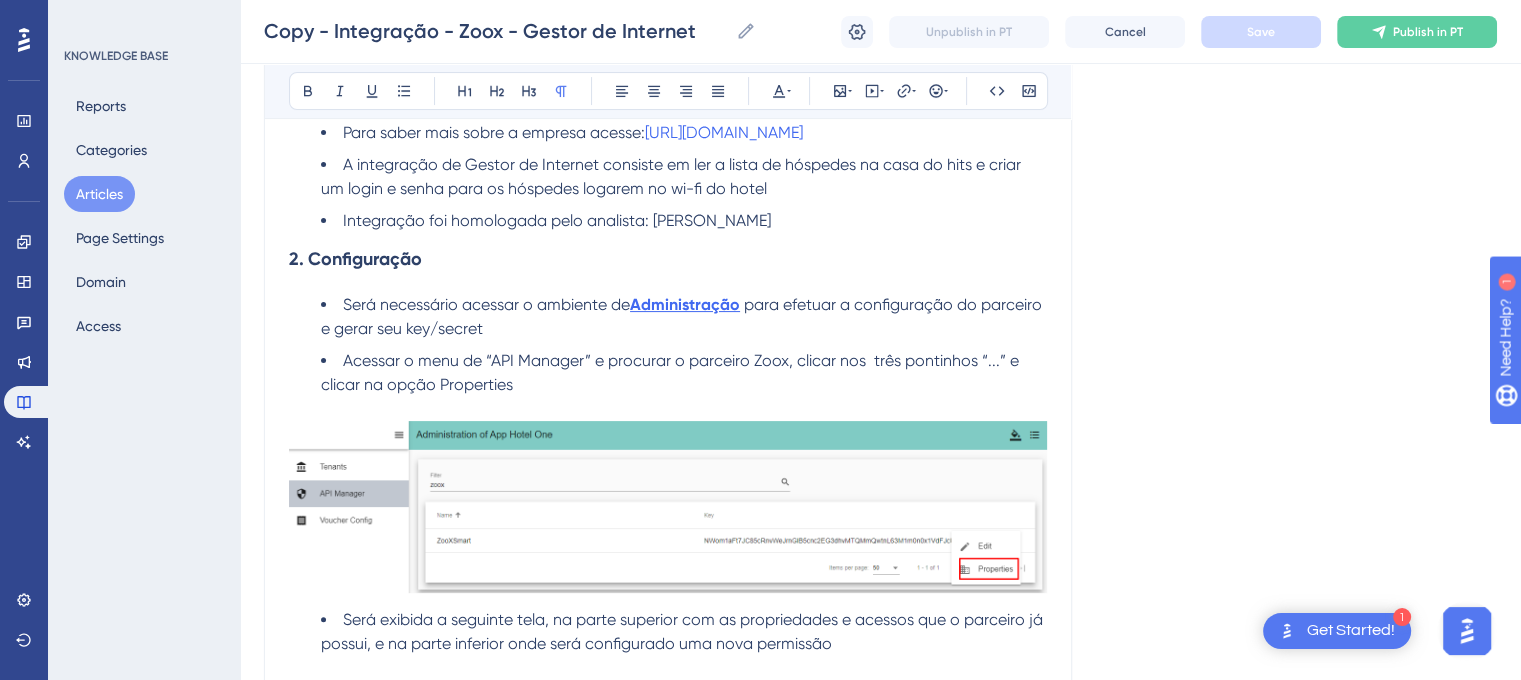 scroll, scrollTop: 0, scrollLeft: 0, axis: both 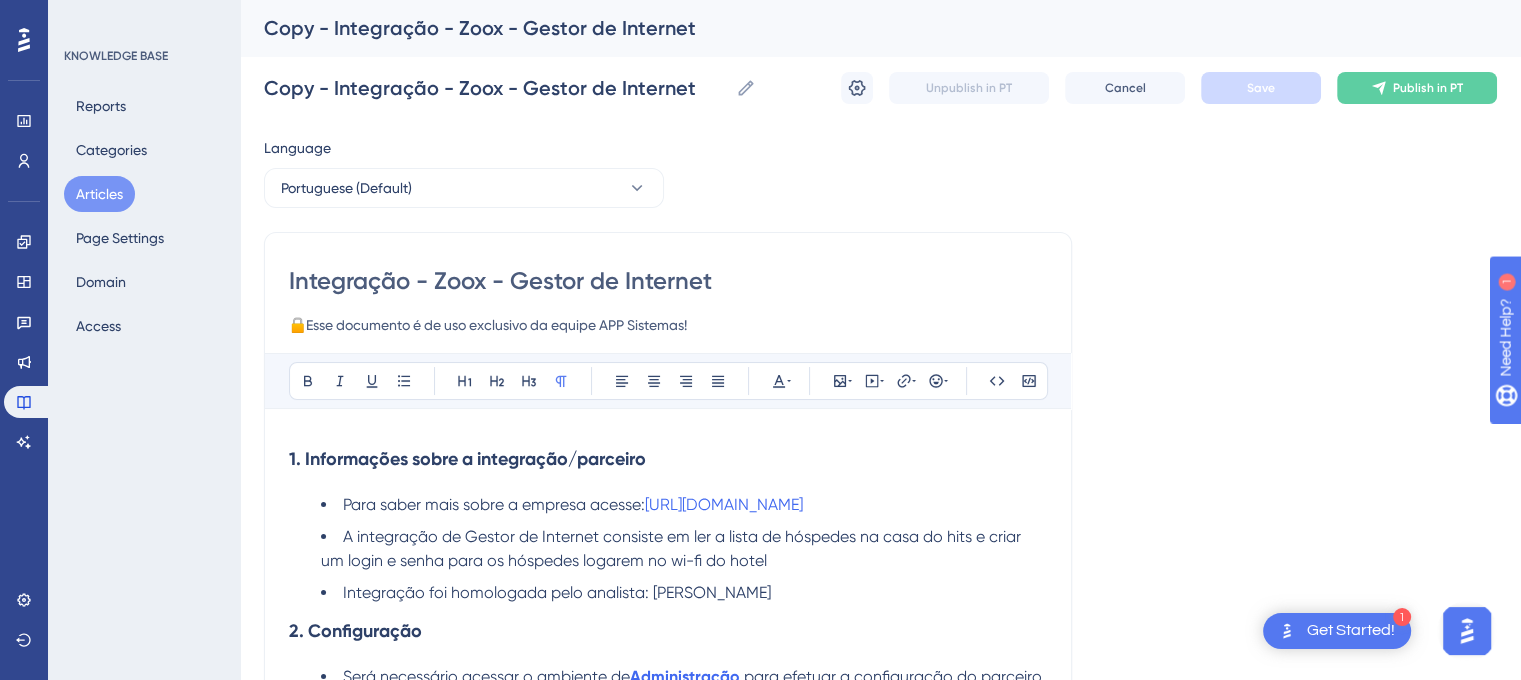 click on "Integração - Zoox - Gestor de Internet" at bounding box center (668, 281) 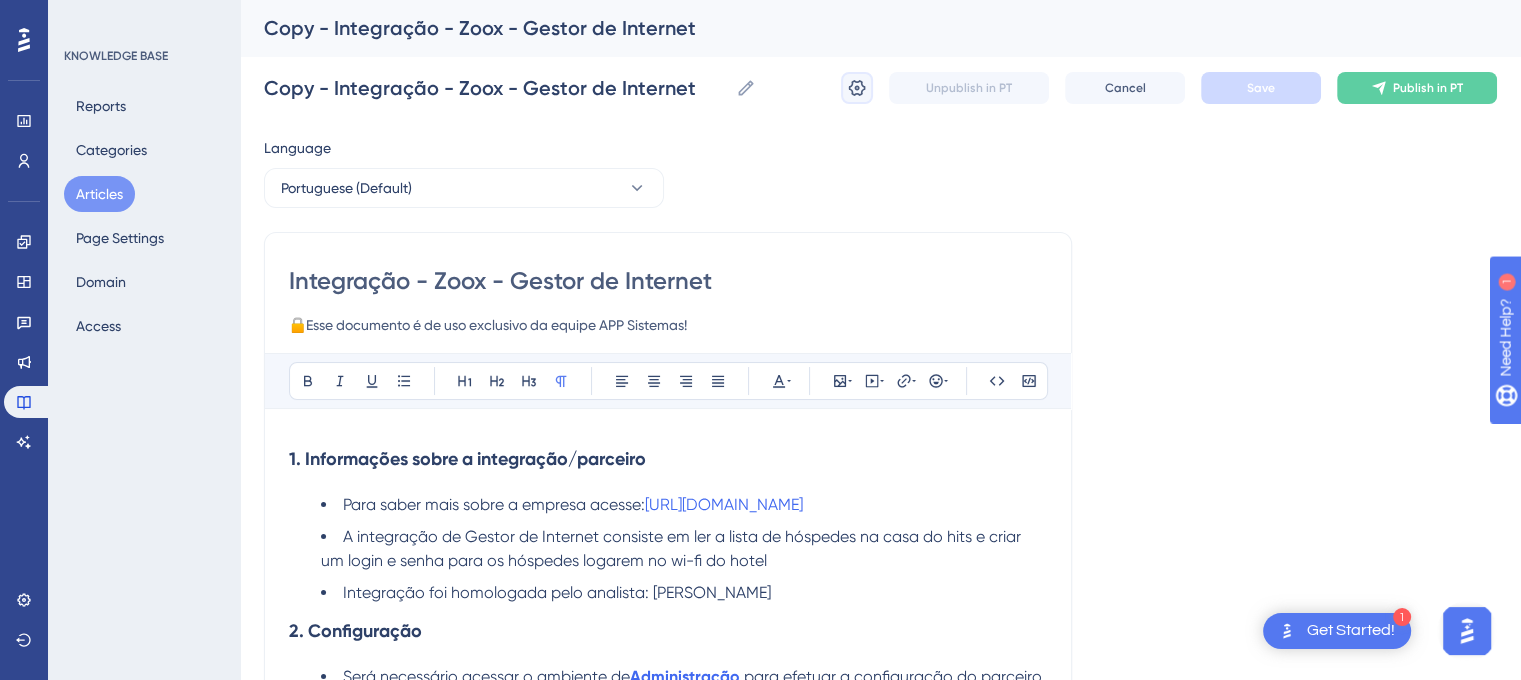 click 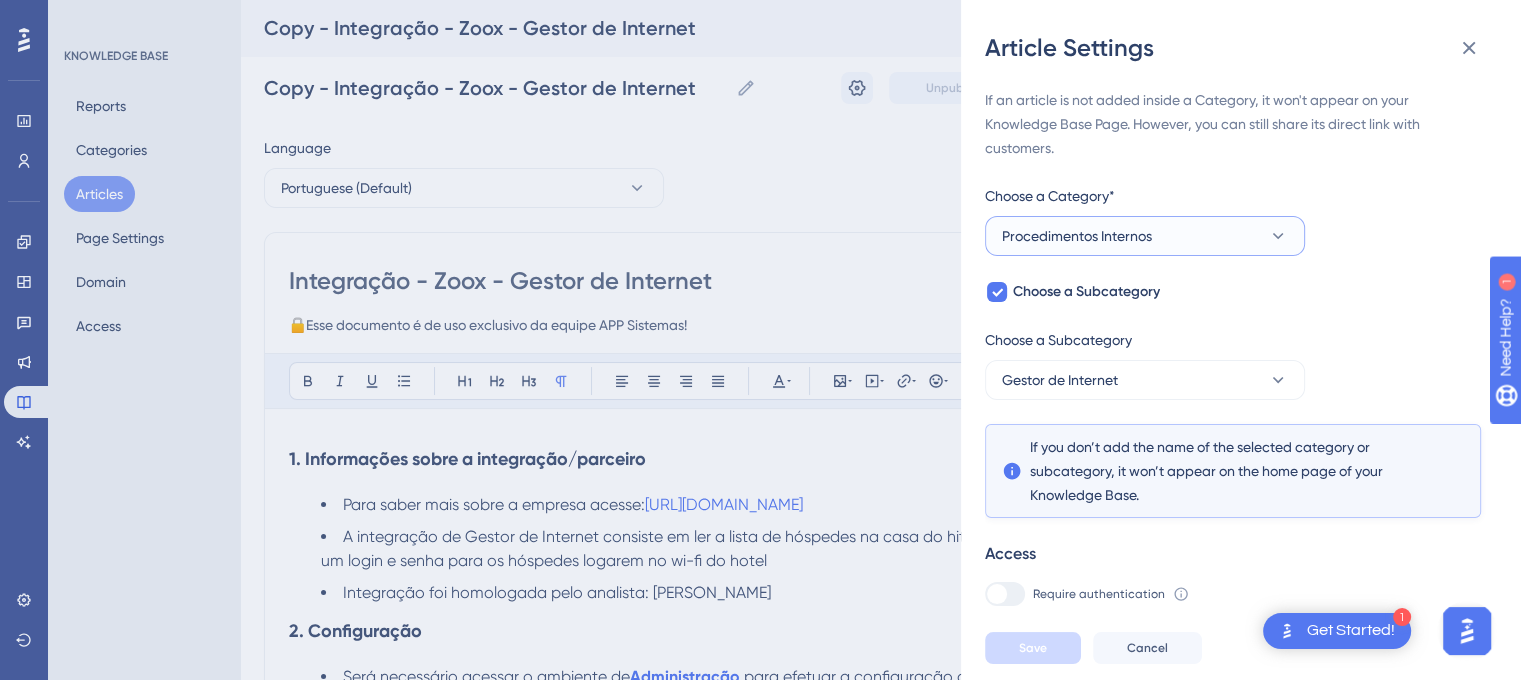 click on "Procedimentos Internos" at bounding box center [1145, 236] 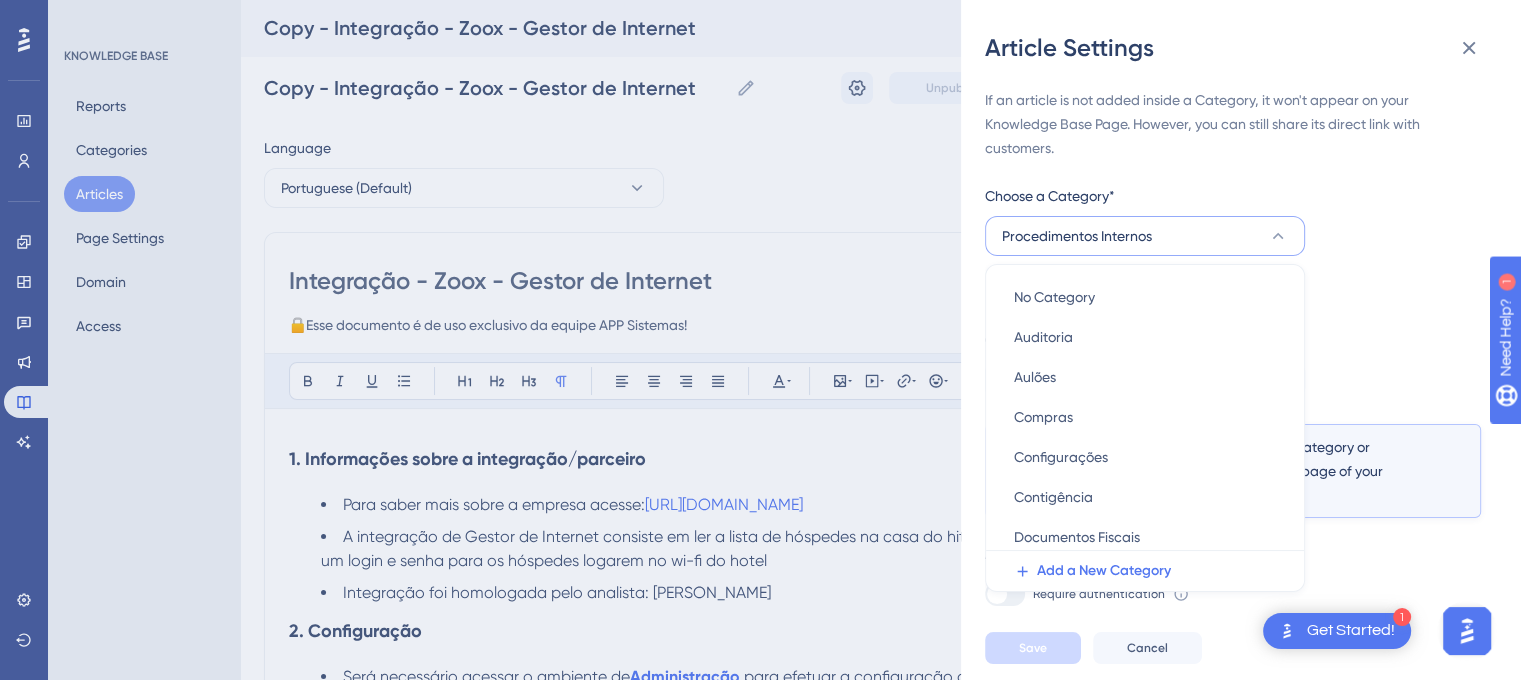 scroll, scrollTop: 68, scrollLeft: 0, axis: vertical 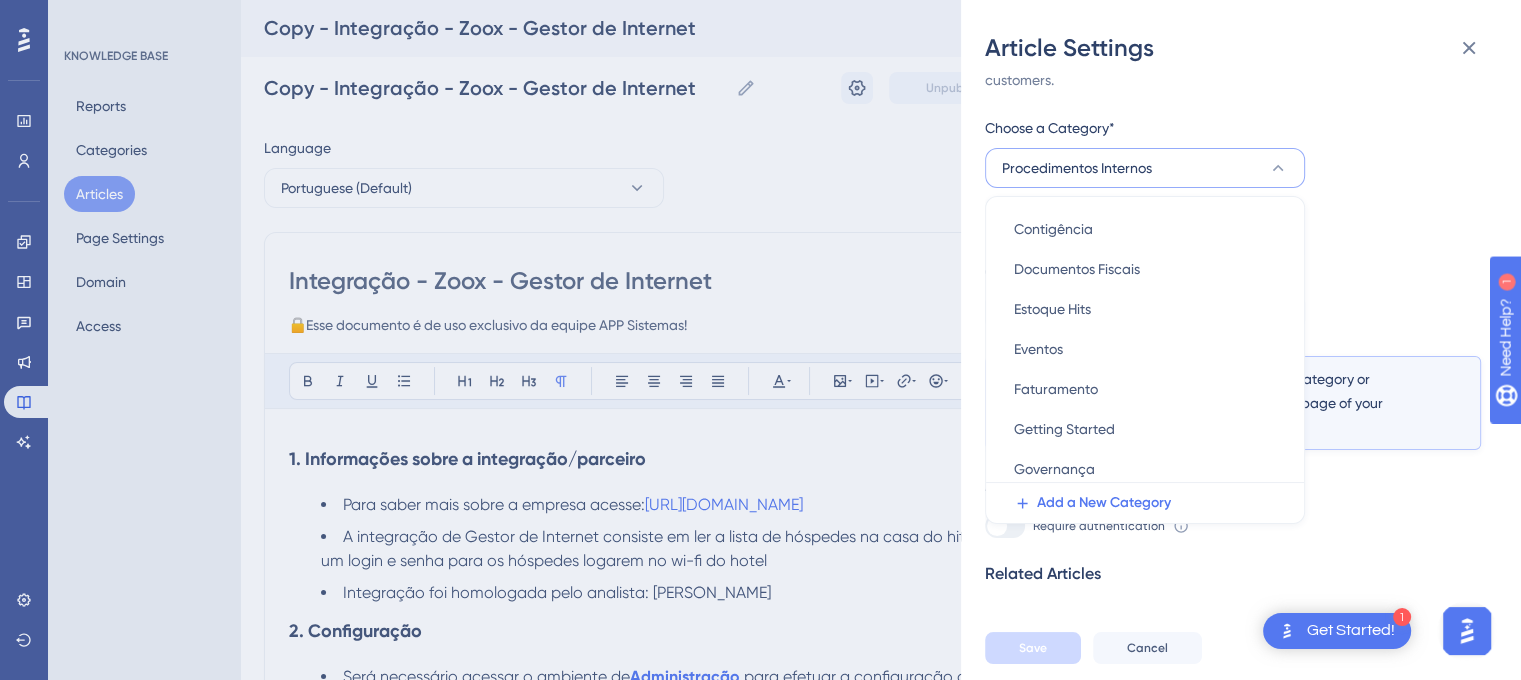 click on "Procedimentos Internos" at bounding box center (1077, 168) 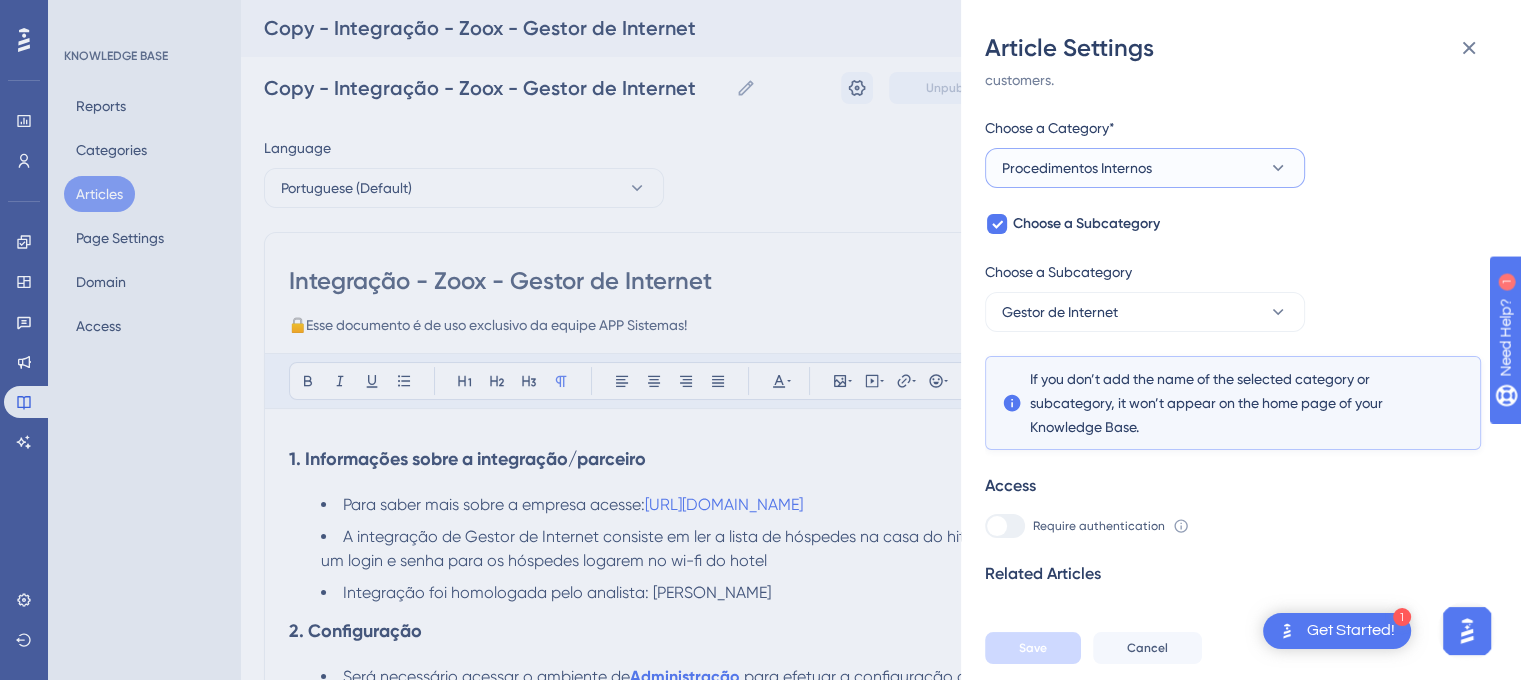 click on "Procedimentos Internos" at bounding box center (1077, 168) 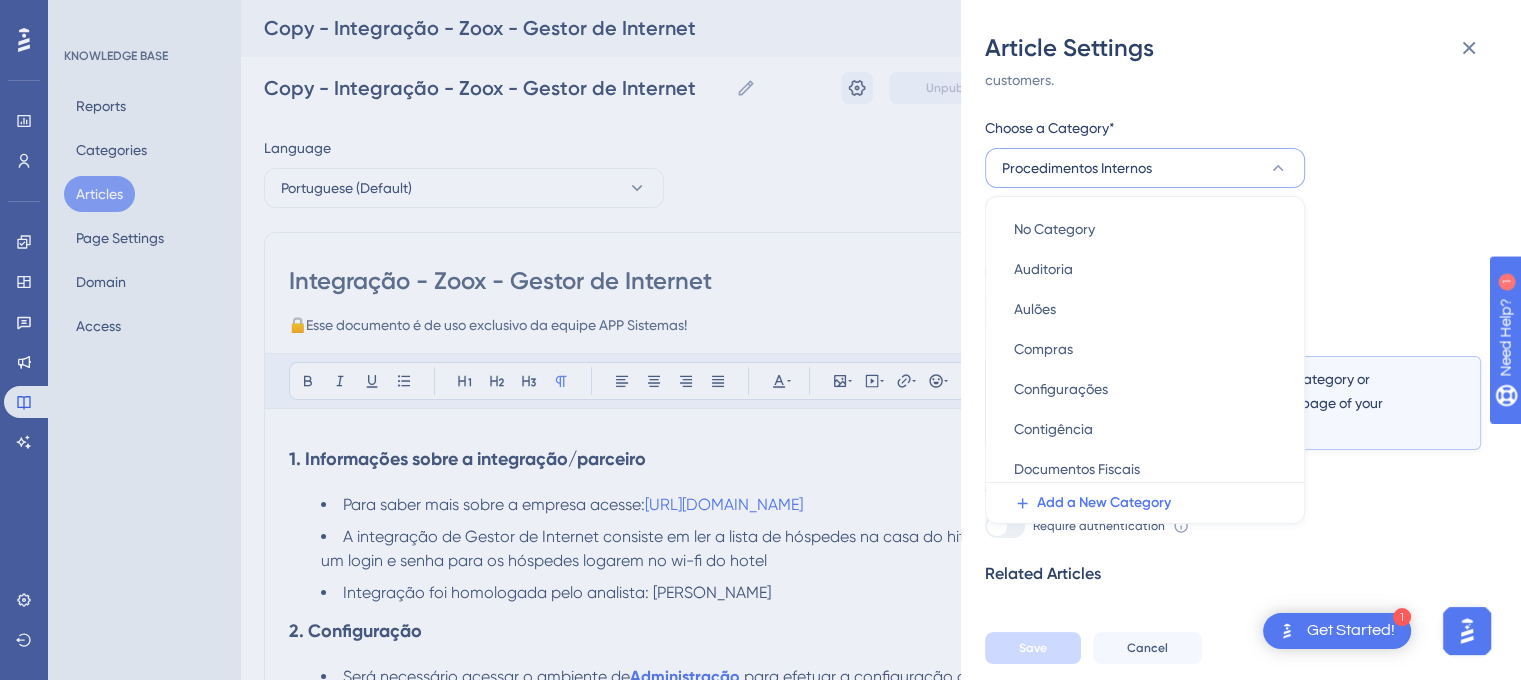 scroll, scrollTop: 77, scrollLeft: 0, axis: vertical 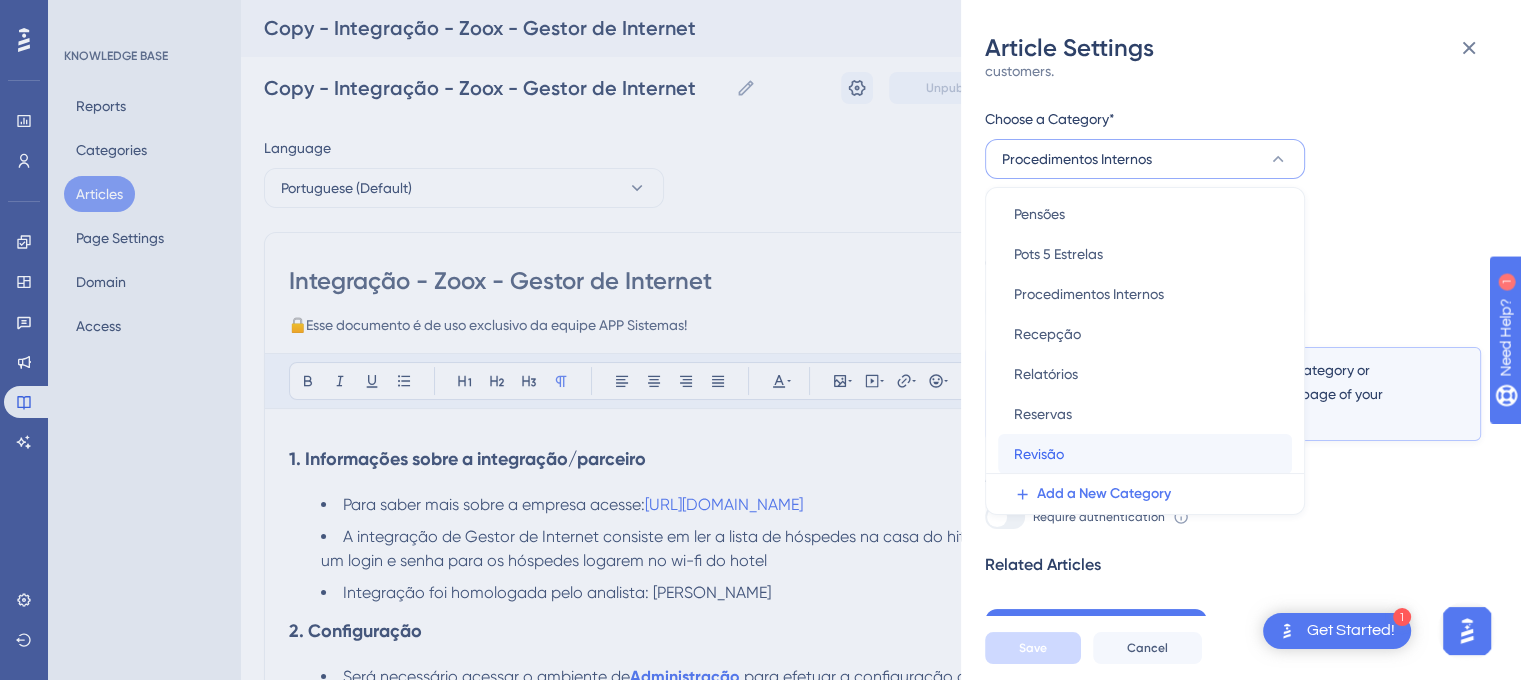 click on "Revisão" at bounding box center (1039, 454) 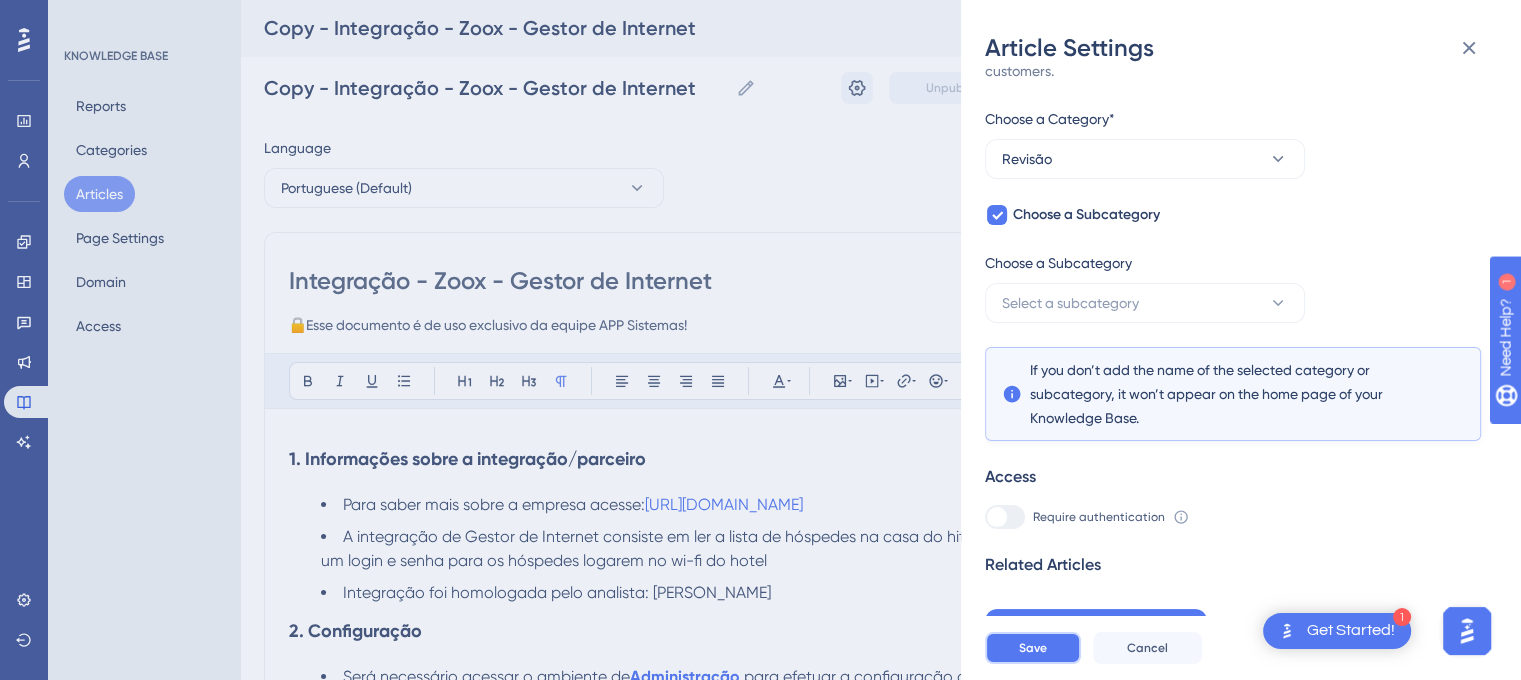 click on "Save" at bounding box center [1033, 648] 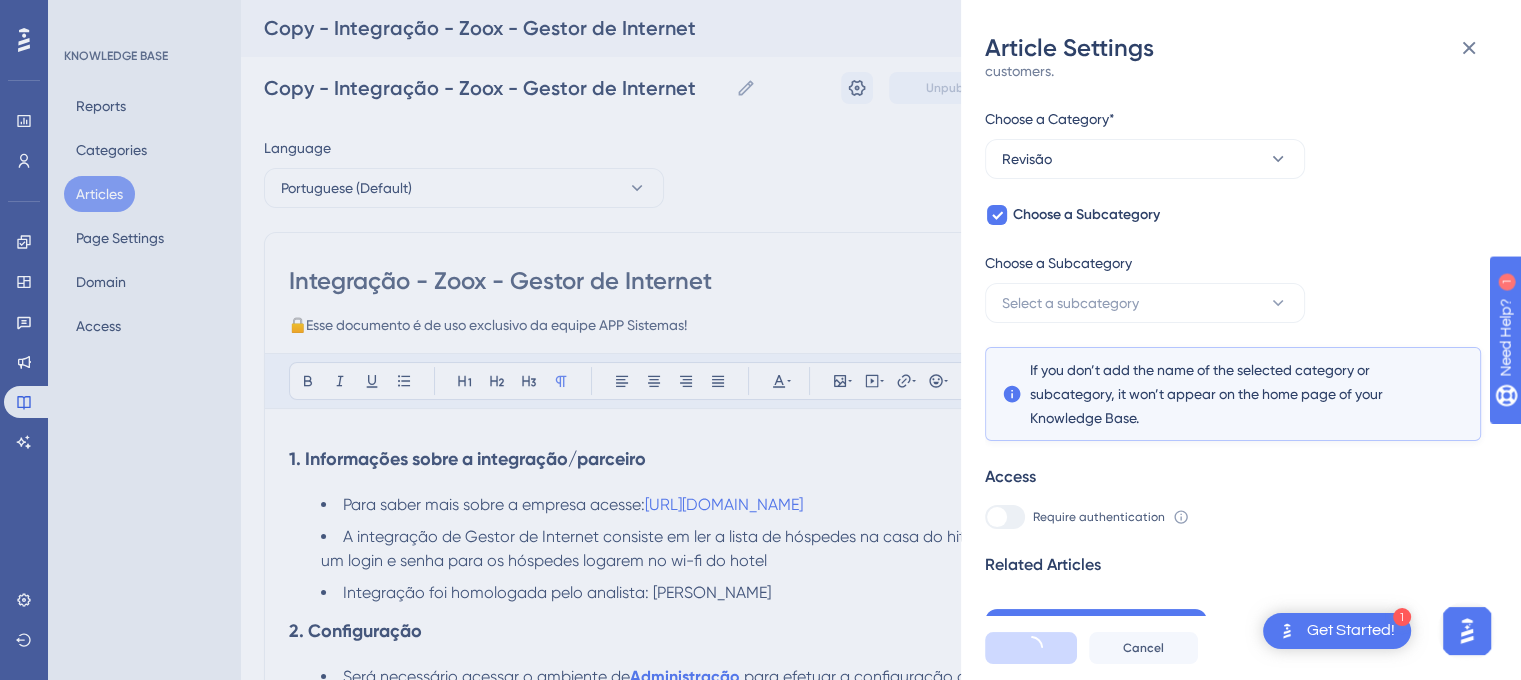 scroll, scrollTop: 0, scrollLeft: 0, axis: both 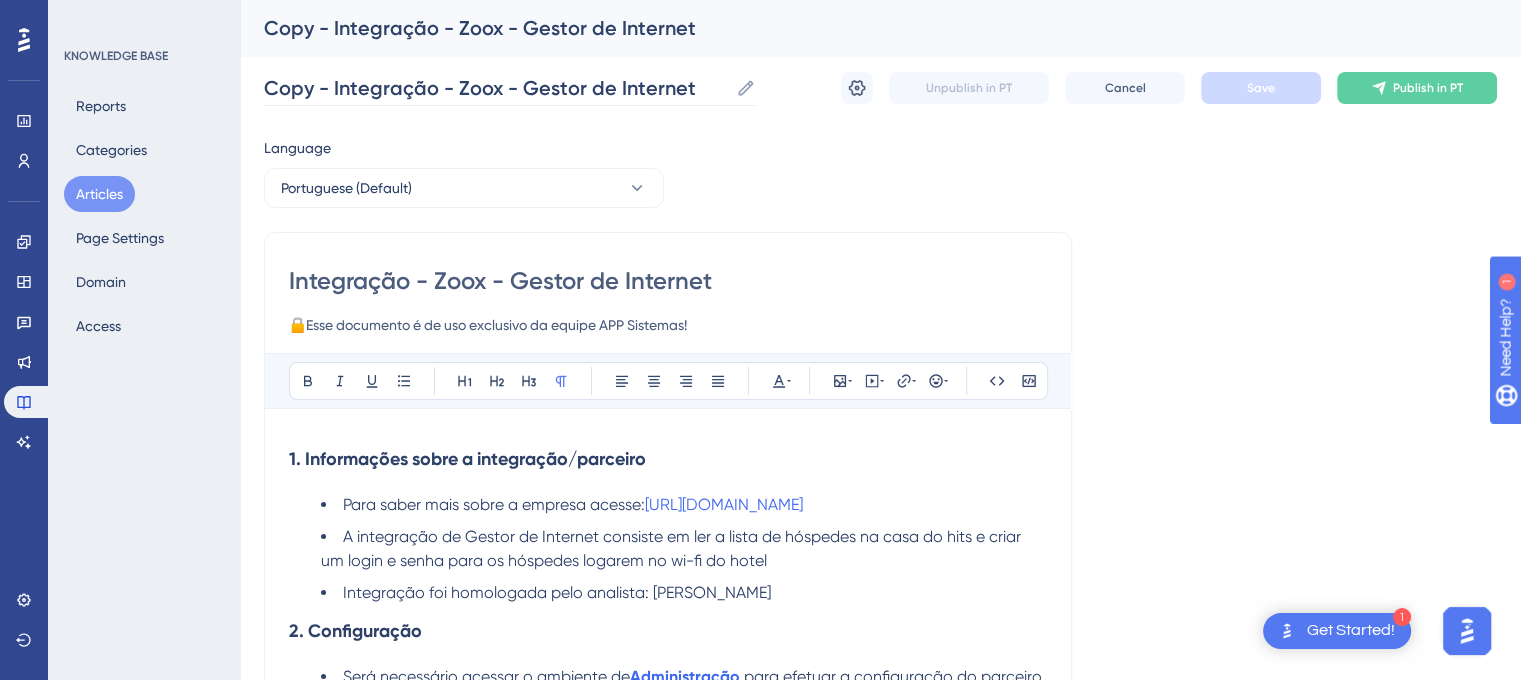click 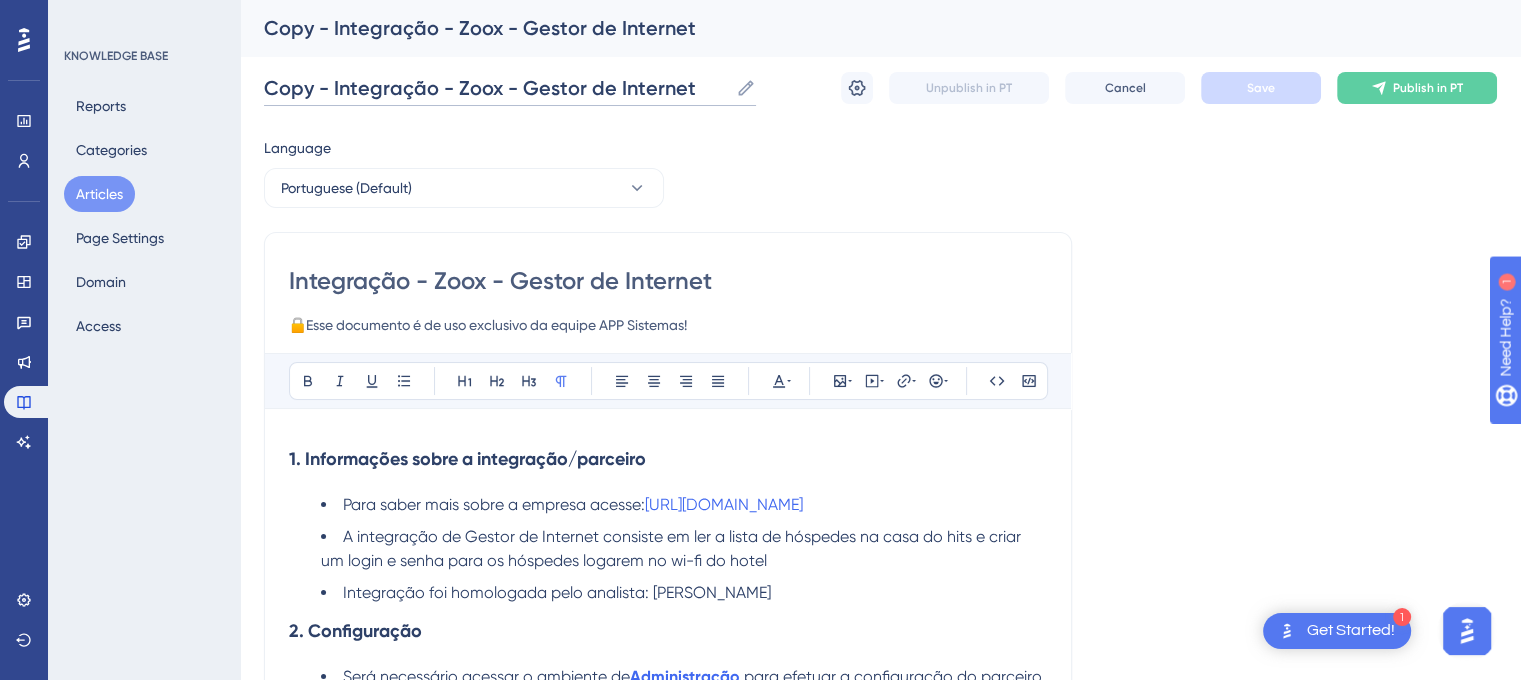 click on "Copy - Integração - Zoox - Gestor de Internet" at bounding box center [496, 88] 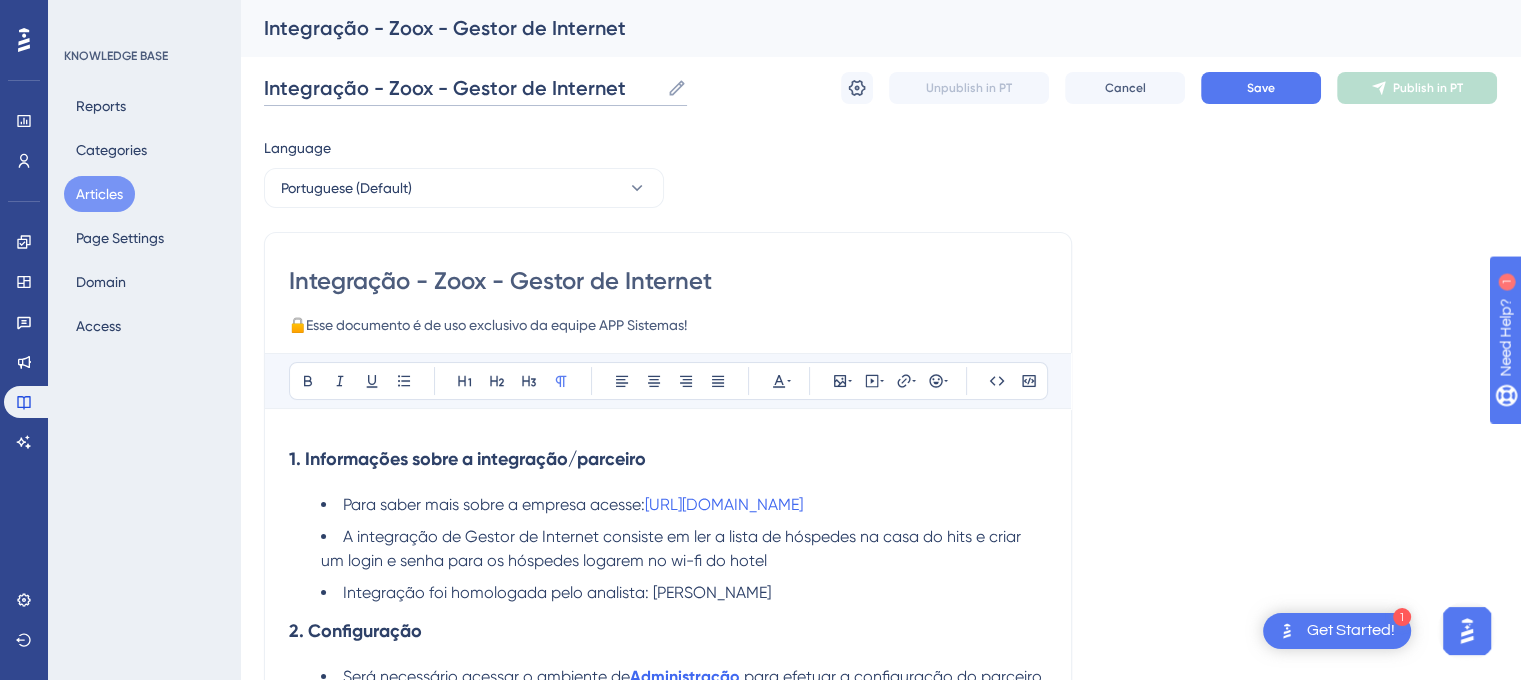 click on "Integração - Zoox - Gestor de Internet" at bounding box center (461, 88) 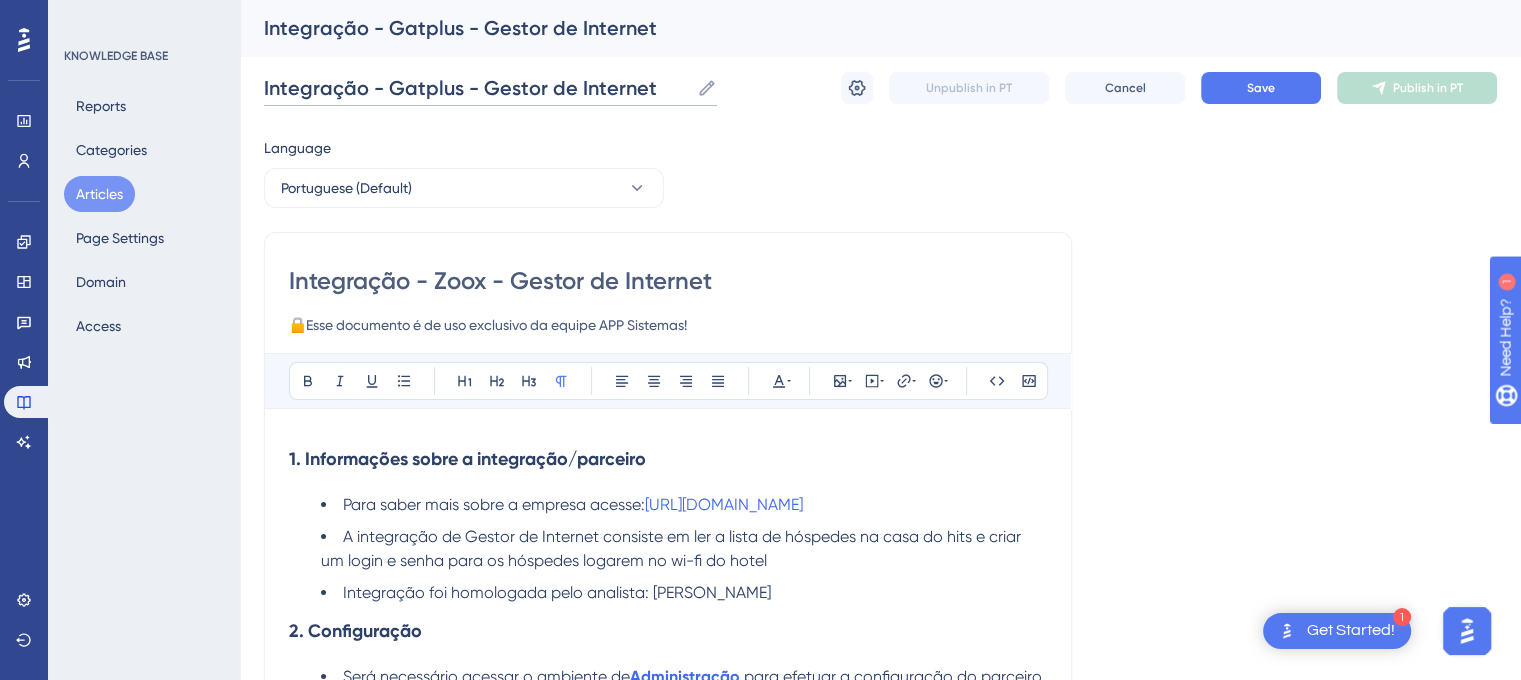 click on "Integração - Gatplus - Gestor de Internet" at bounding box center (476, 88) 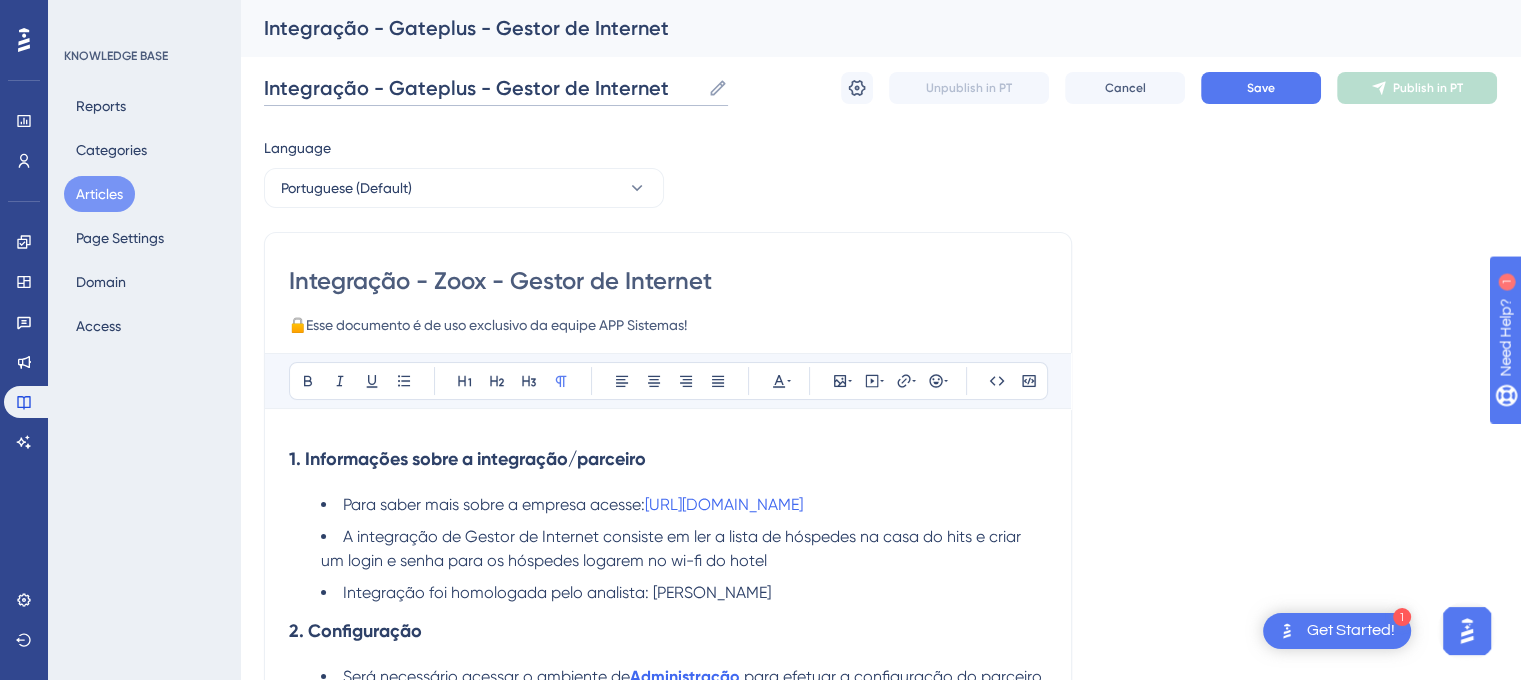 type on "Integração - Gateplus - Gestor de Internet" 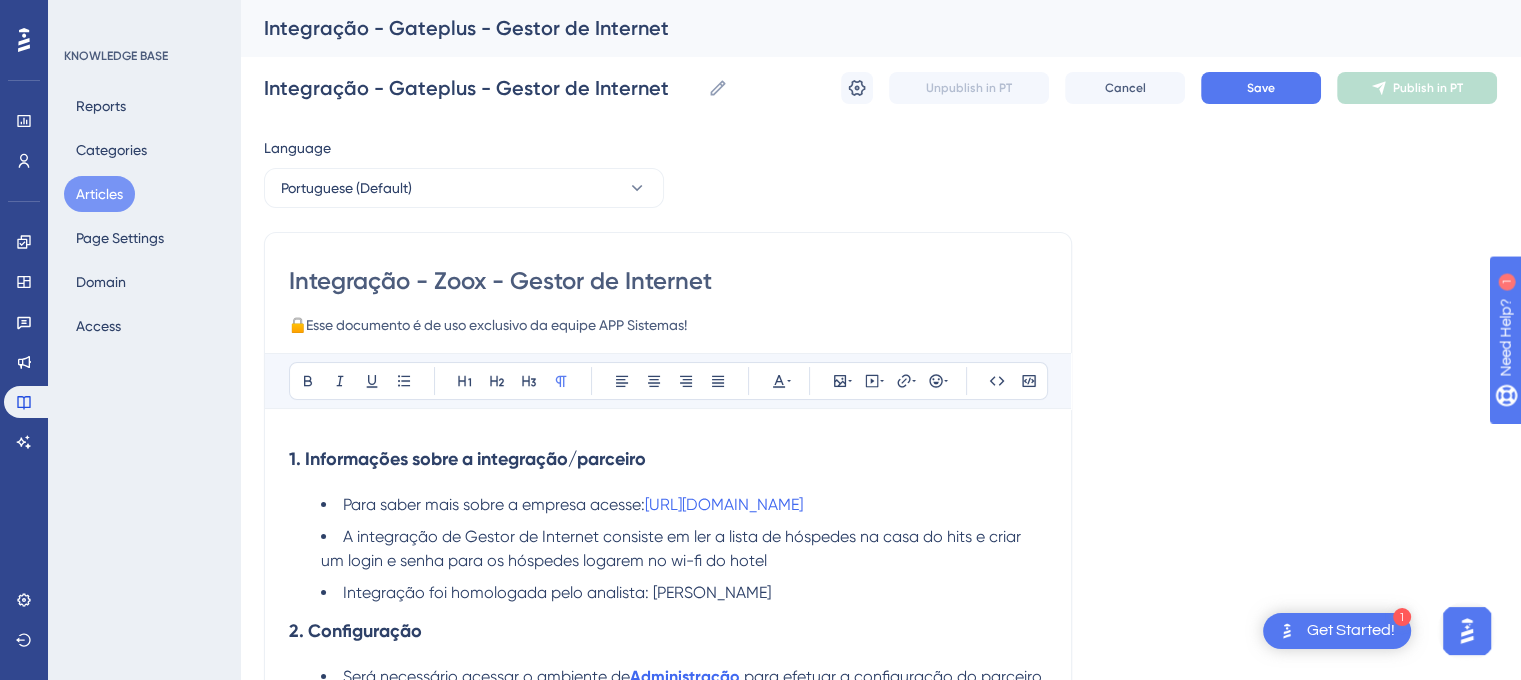 click on "Integração - Zoox - Gestor de Internet" at bounding box center (668, 281) 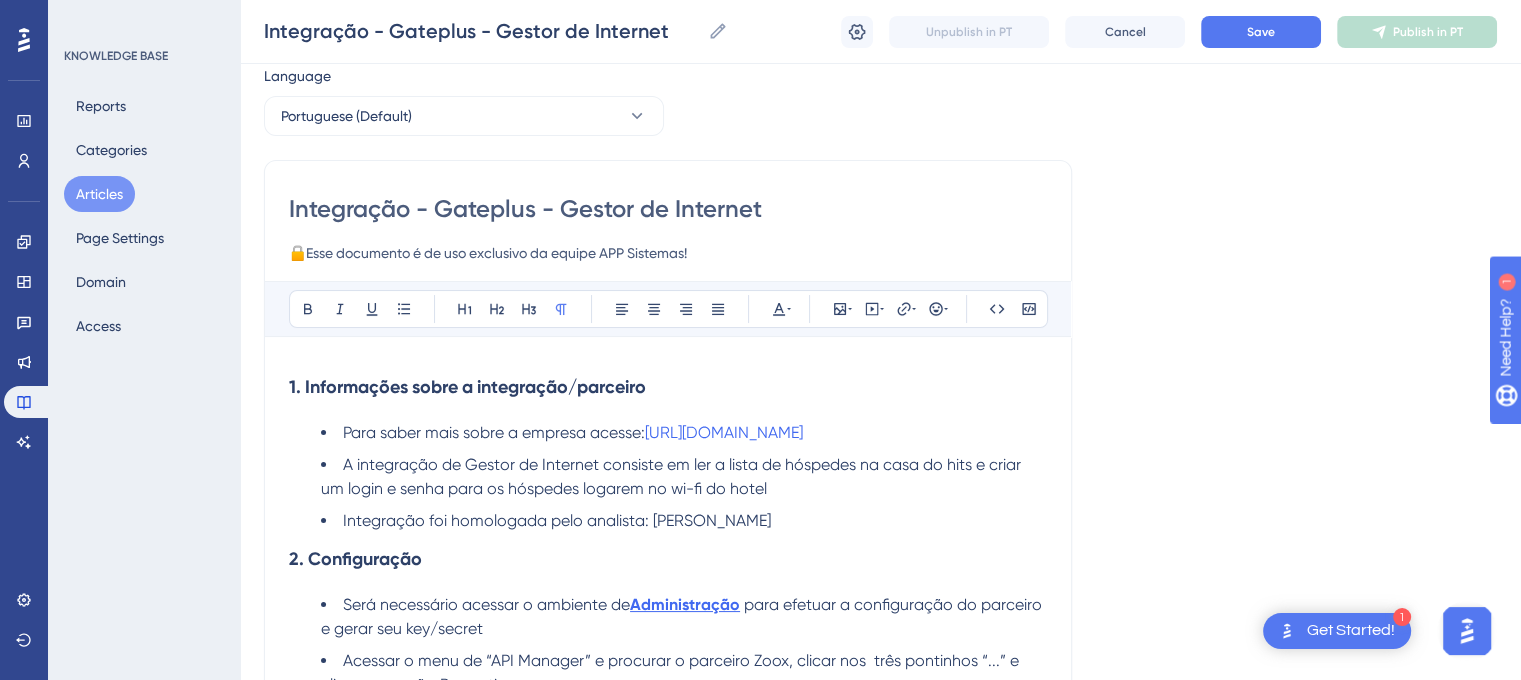 scroll, scrollTop: 100, scrollLeft: 0, axis: vertical 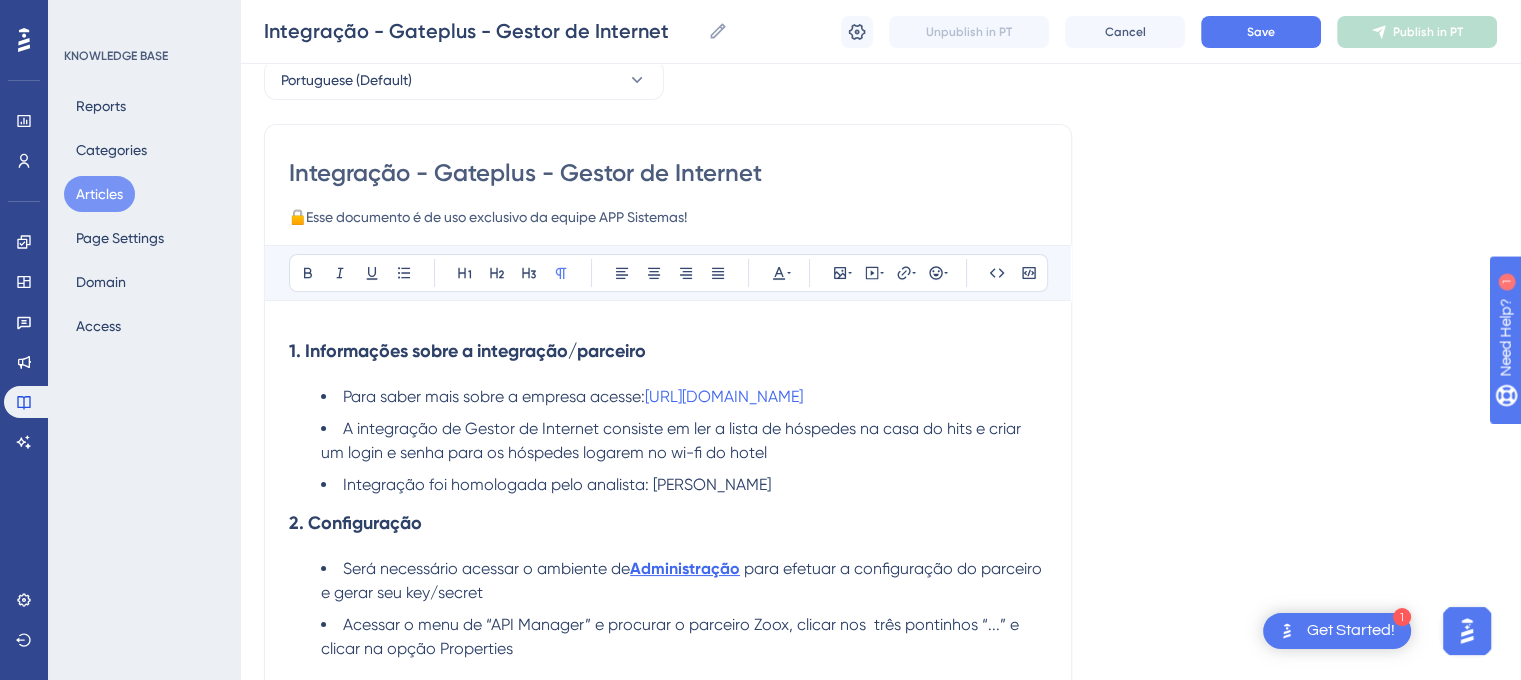 type on "Integração - Gateplus - Gestor de Internet" 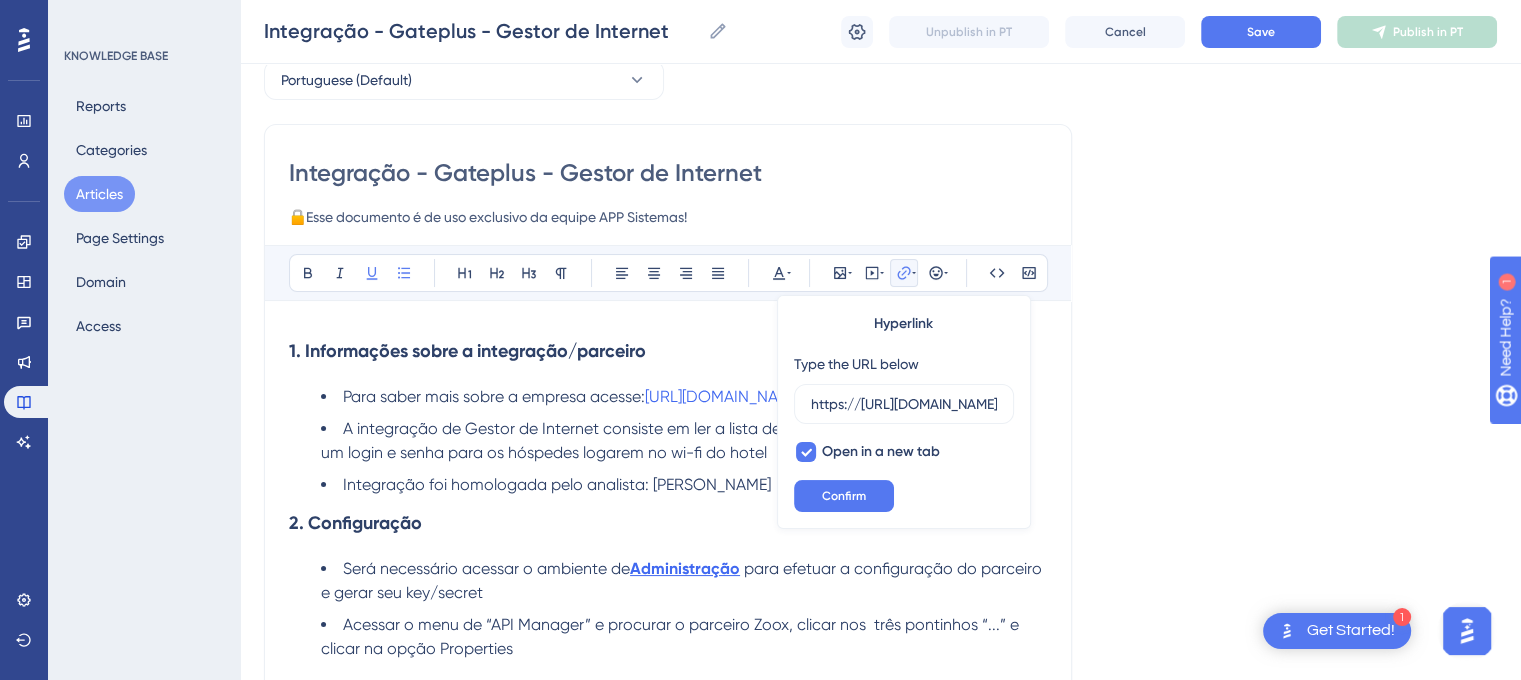 scroll, scrollTop: 0, scrollLeft: 60, axis: horizontal 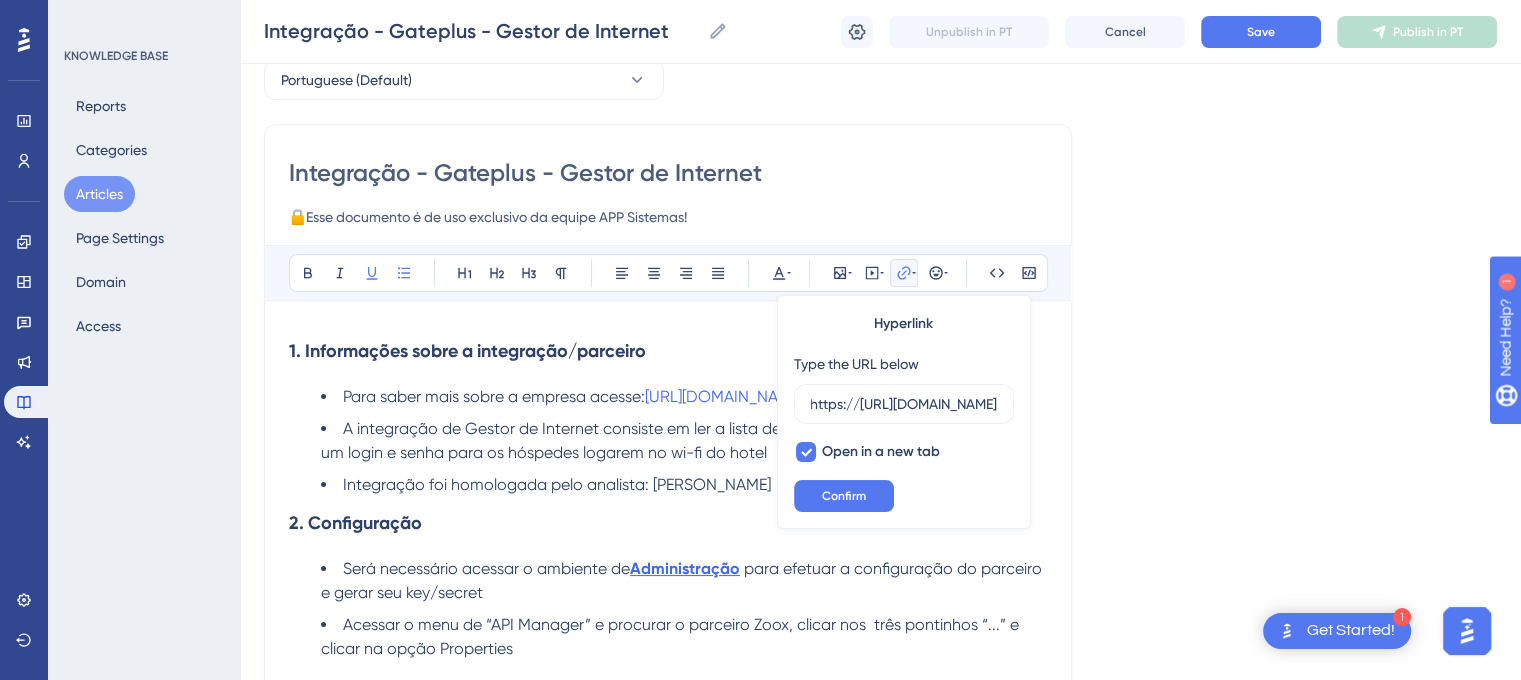 type on "https://[URL][DOMAIN_NAME]" 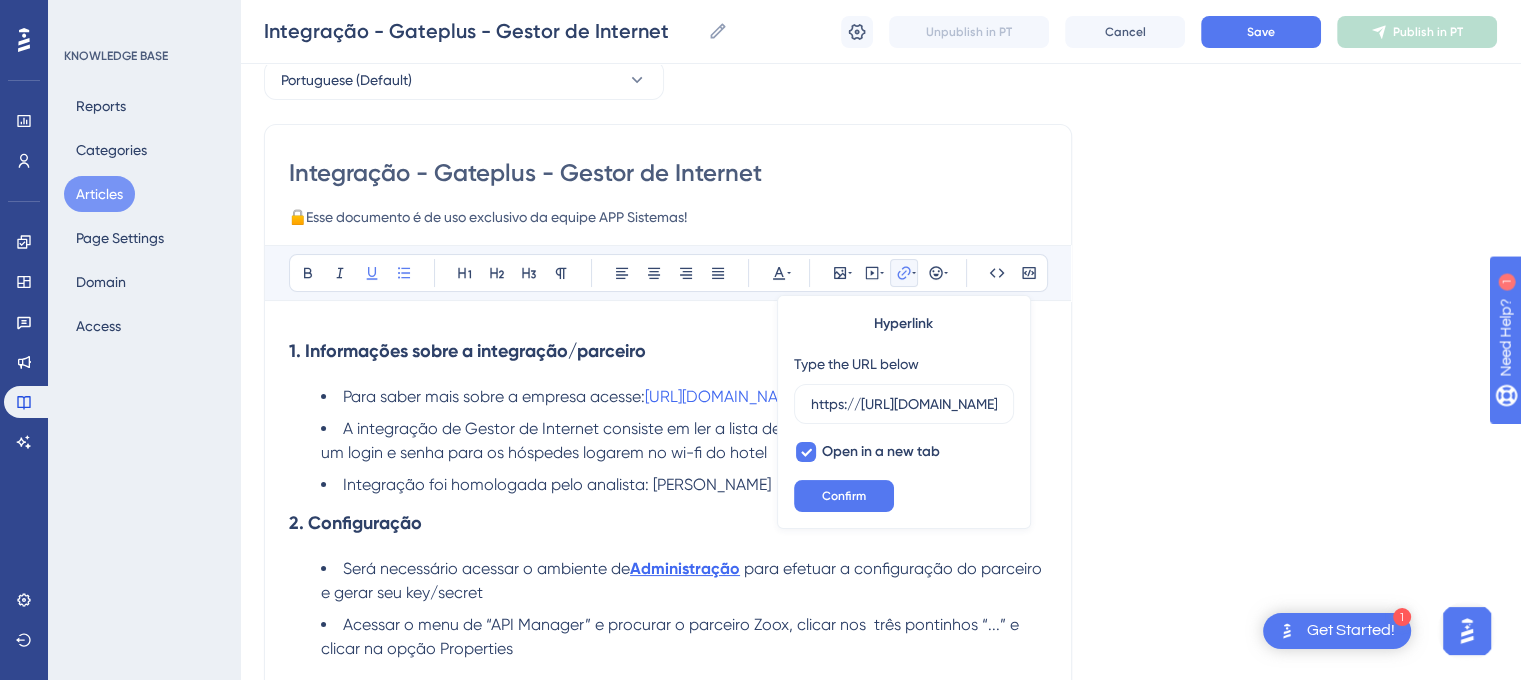 click on "Hyperlink Type the URL below https://[URL][DOMAIN_NAME] Open in a new tab Confirm" at bounding box center [904, 412] 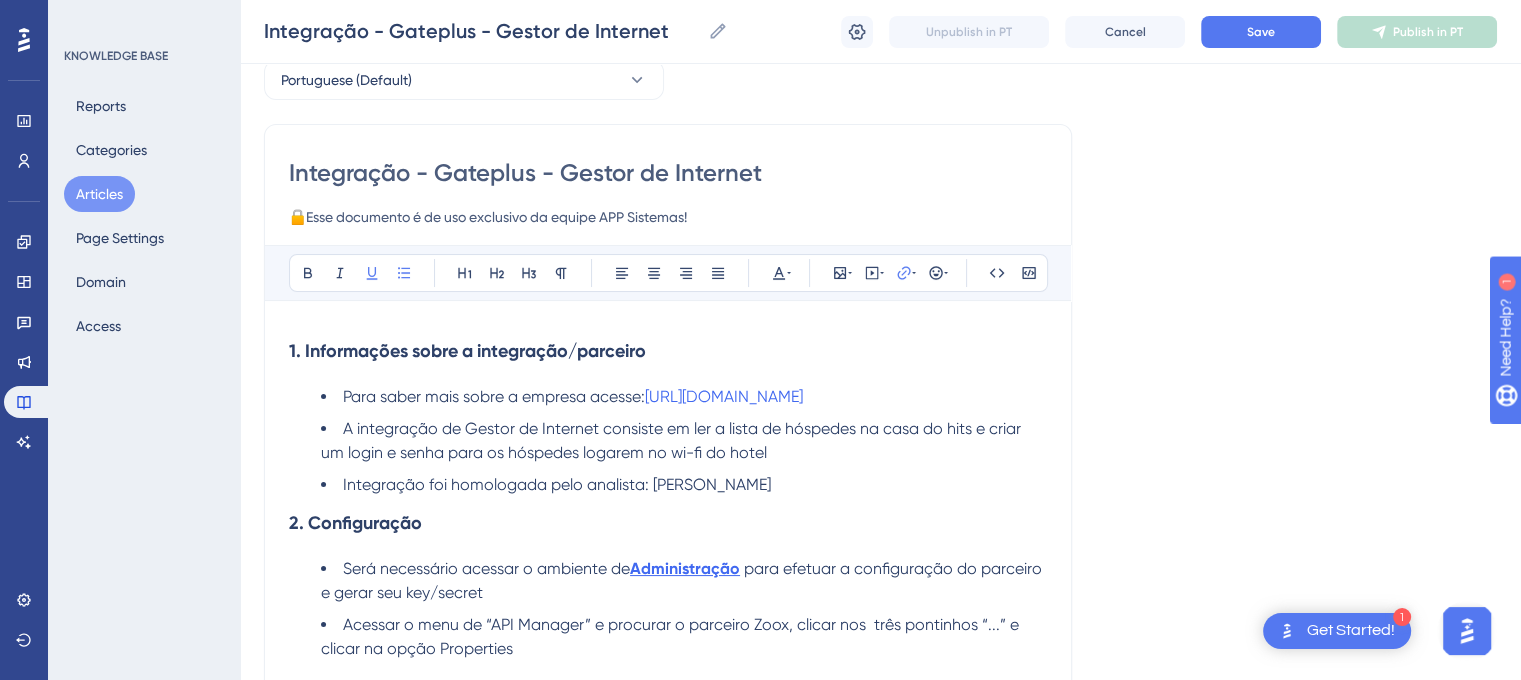 click on "Para saber mais sobre a empresa acesse:  [URL][DOMAIN_NAME]" at bounding box center (684, 397) 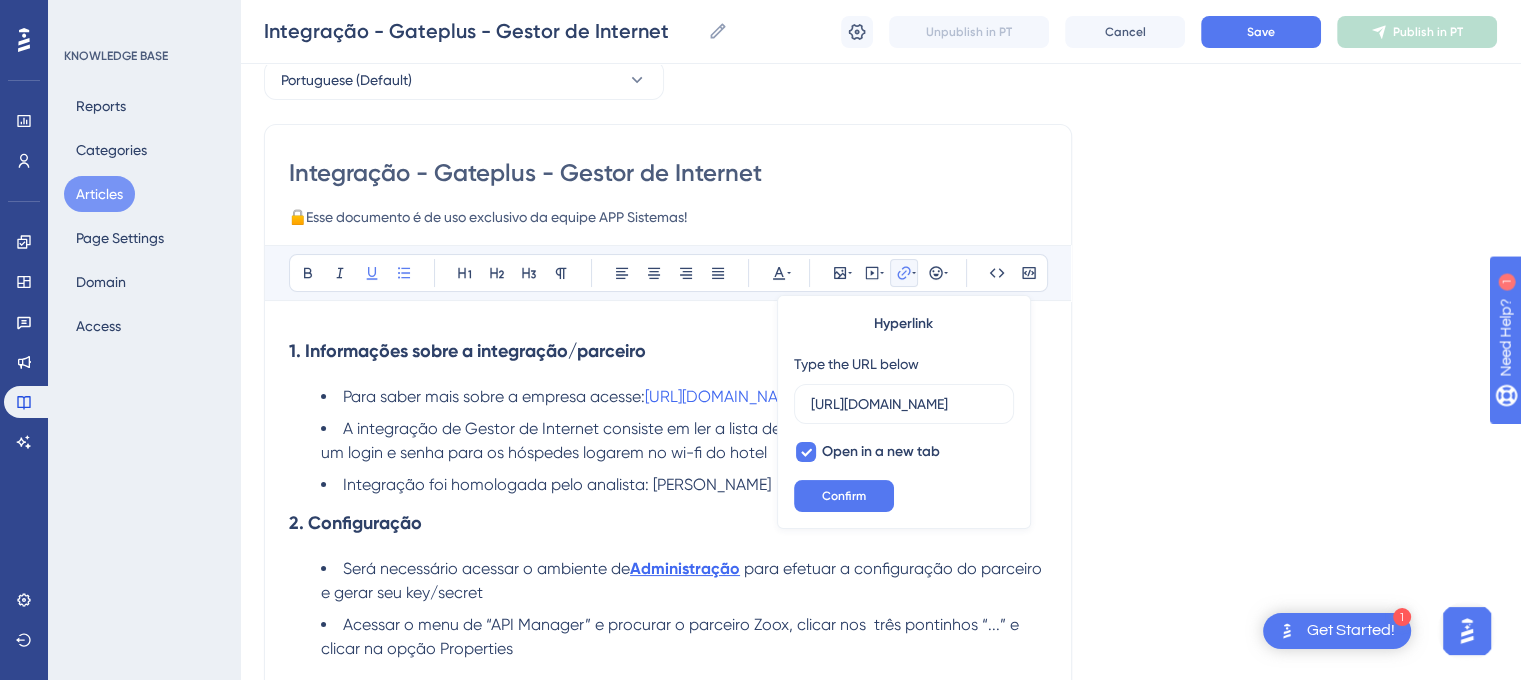 click on "1. Informações sobre a integração/parceiro" at bounding box center [668, 351] 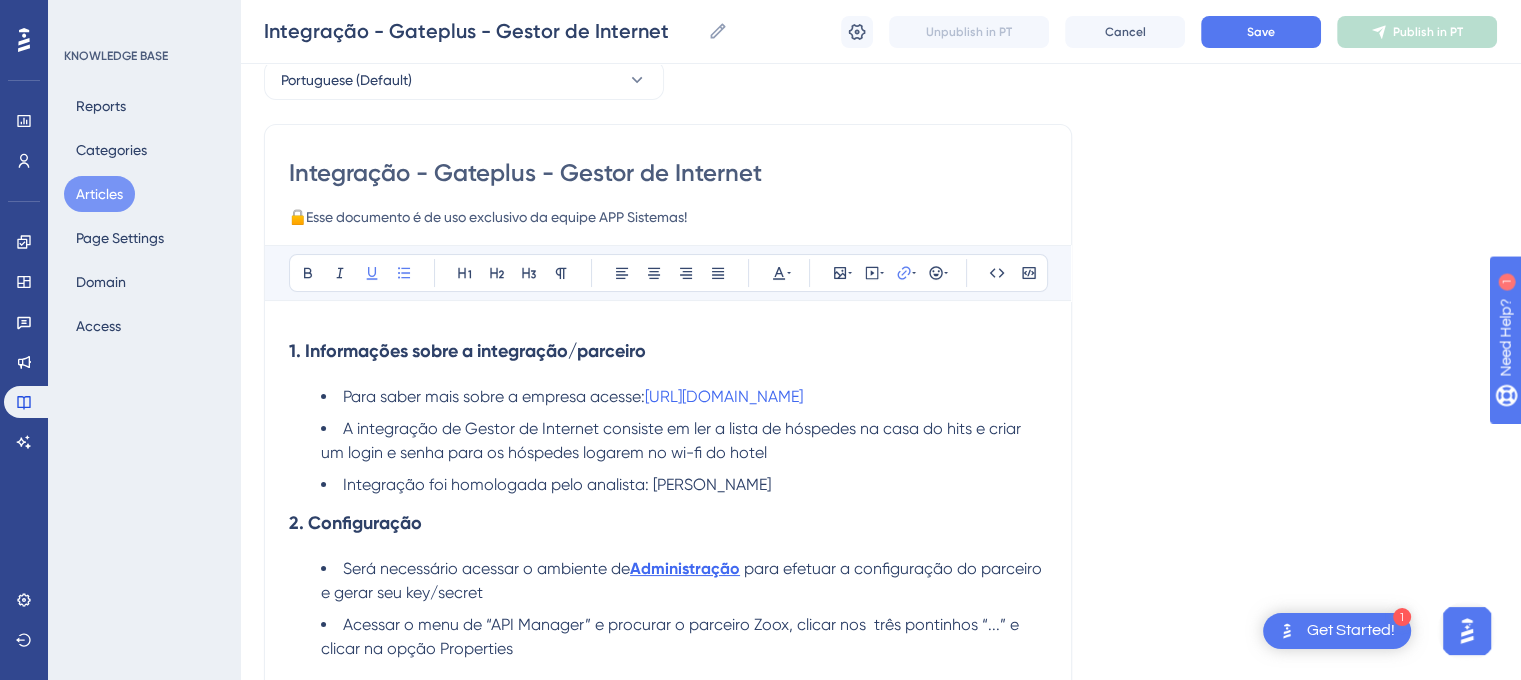 click on "Para saber mais sobre a empresa acesse:  [URL][DOMAIN_NAME]" at bounding box center [684, 397] 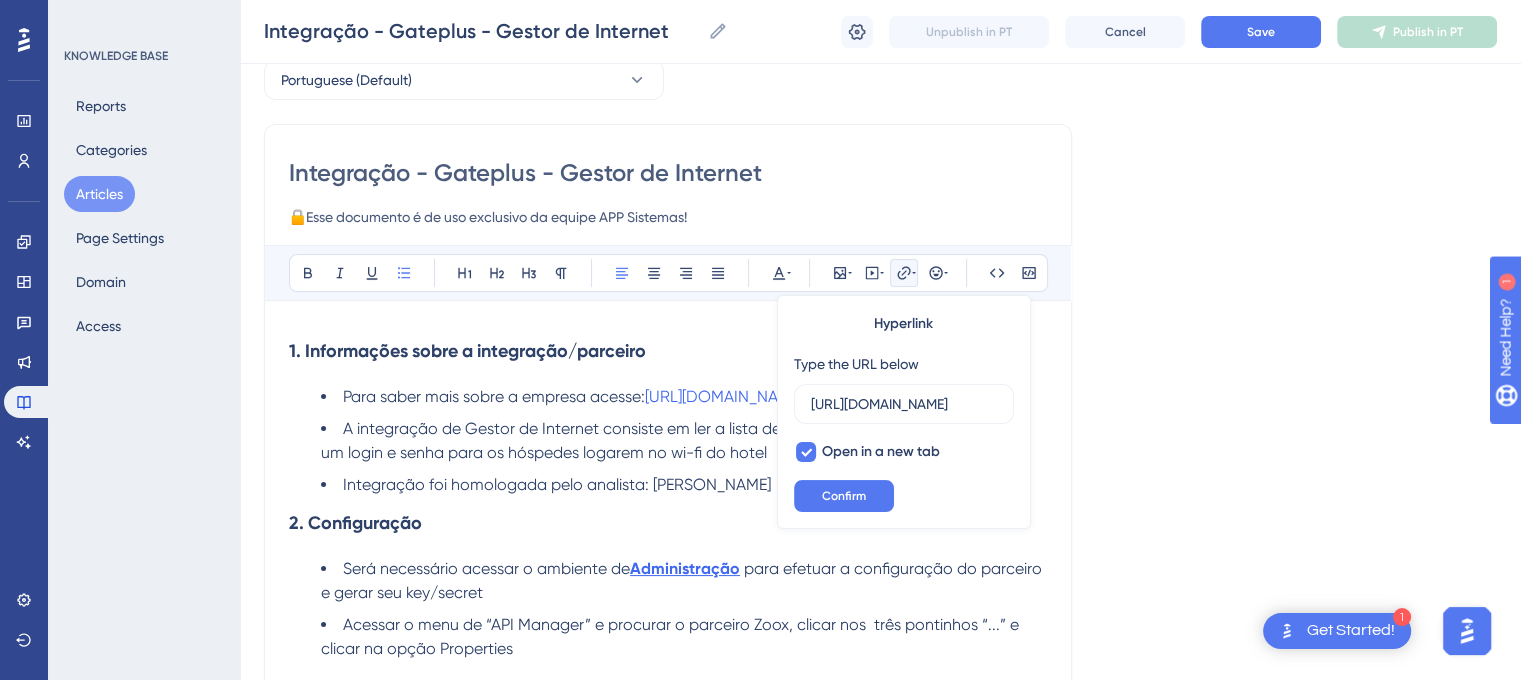 click on "A integração de Gestor de Internet consiste em ler a lista de hóspedes na casa do hits e criar um login e senha para os hóspedes logarem no wi-fi do hotel" at bounding box center [684, 441] 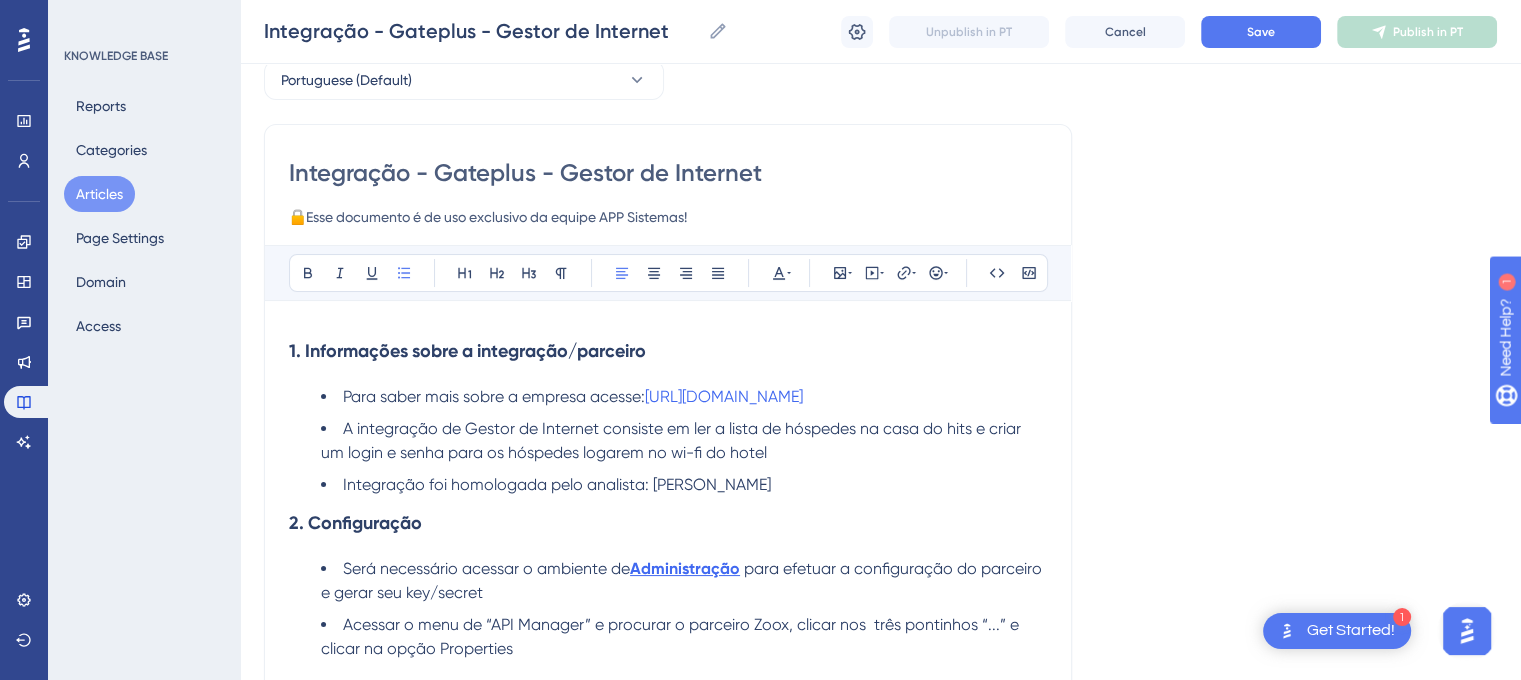click on "A integração de Gestor de Internet consiste em ler a lista de hóspedes na casa do hits e criar um login e senha para os hóspedes logarem no wi-fi do hotel" at bounding box center [684, 441] 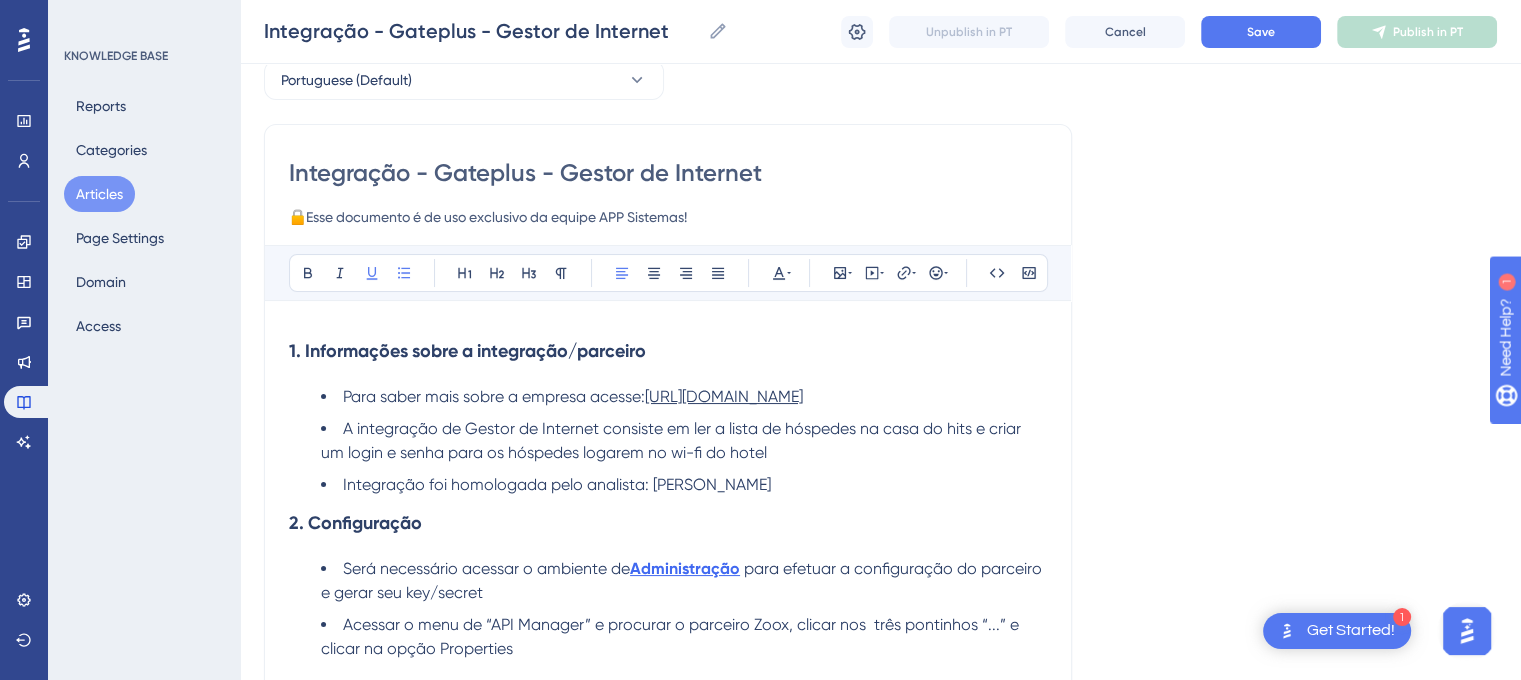 drag, startPoint x: 893, startPoint y: 395, endPoint x: 652, endPoint y: 387, distance: 241.13274 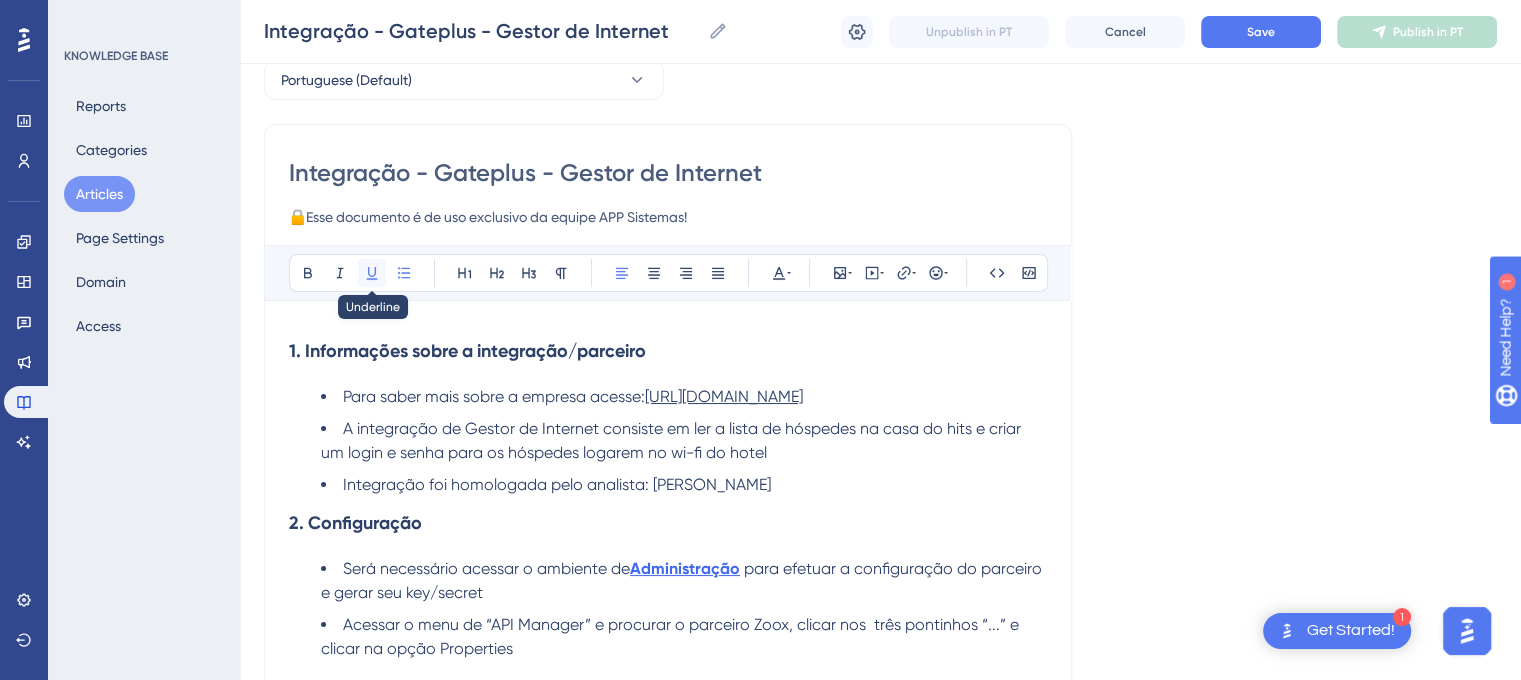 click at bounding box center [372, 273] 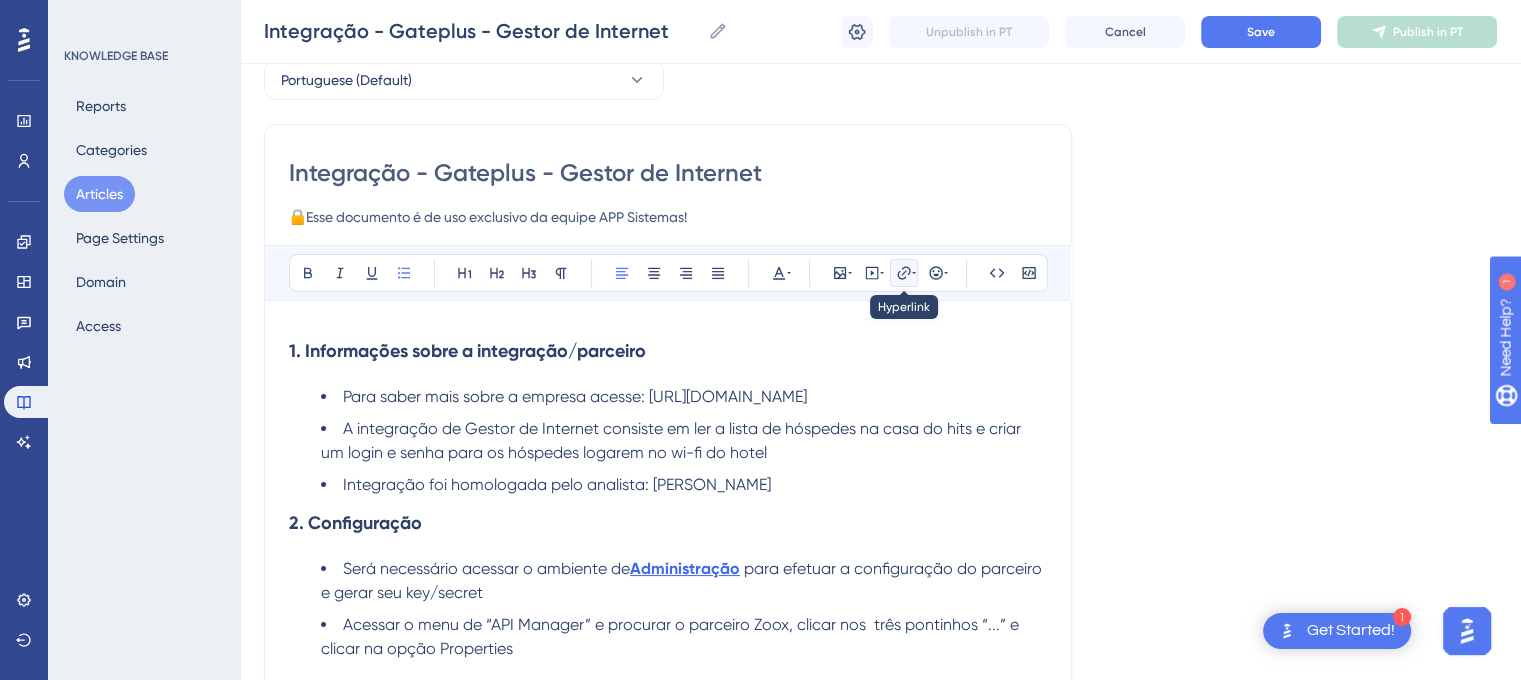 click 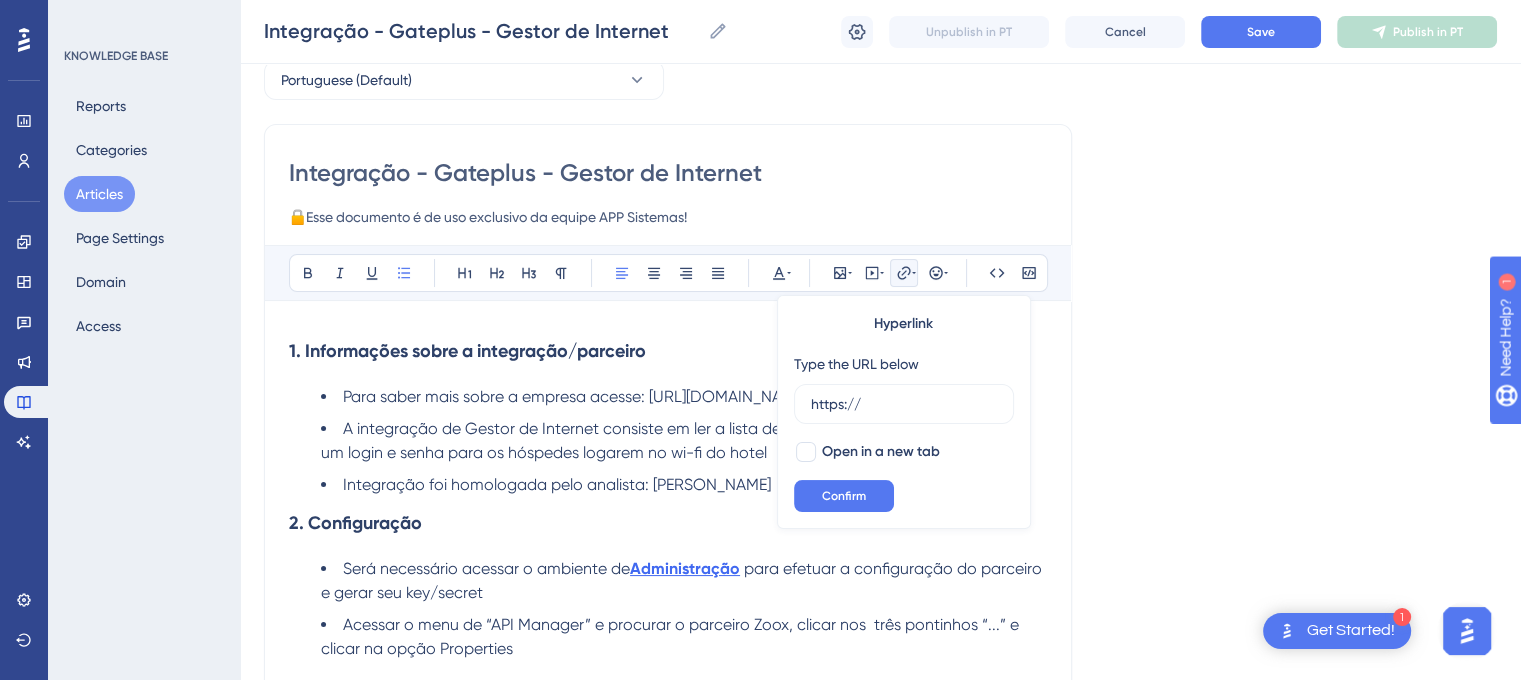 type on "https://[URL][DOMAIN_NAME]" 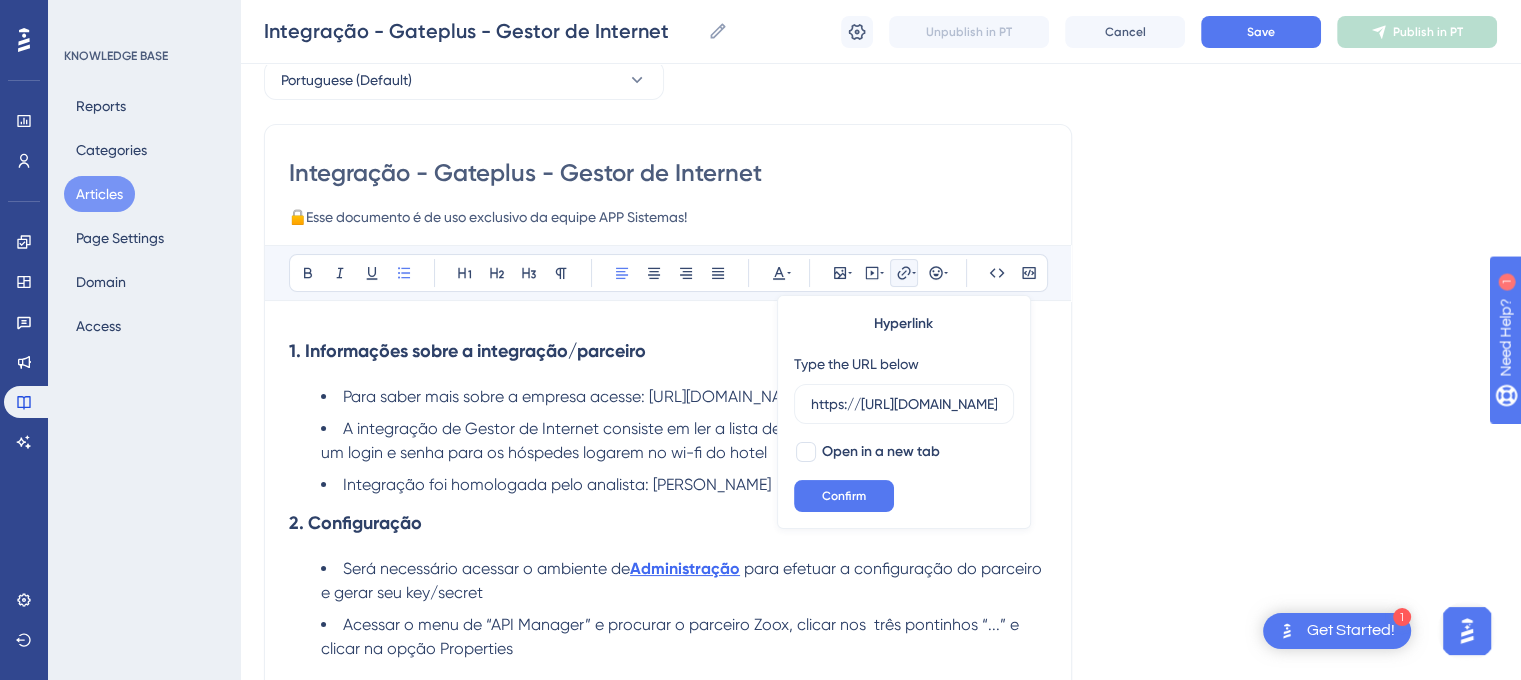 scroll, scrollTop: 0, scrollLeft: 60, axis: horizontal 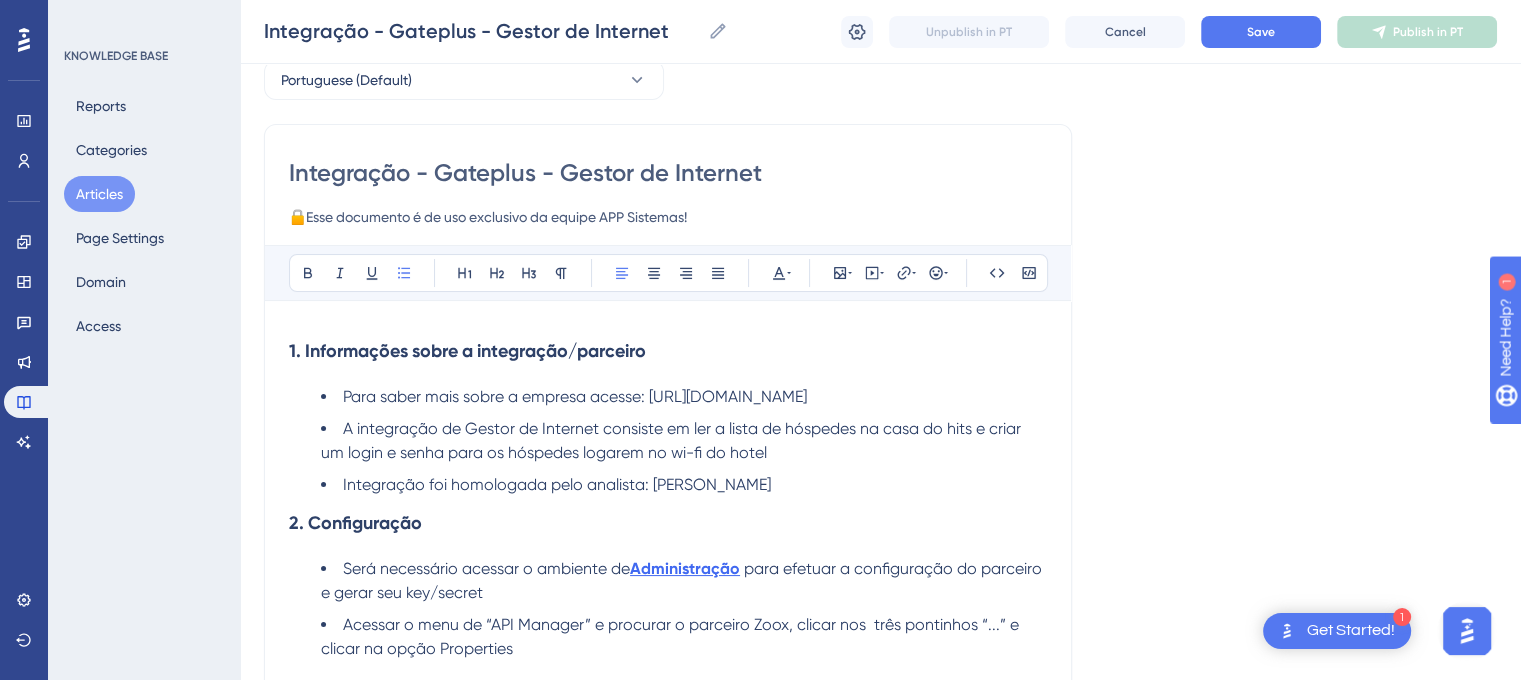 click on "Para saber mais sobre a empresa acesse: [URL][DOMAIN_NAME]" at bounding box center (684, 397) 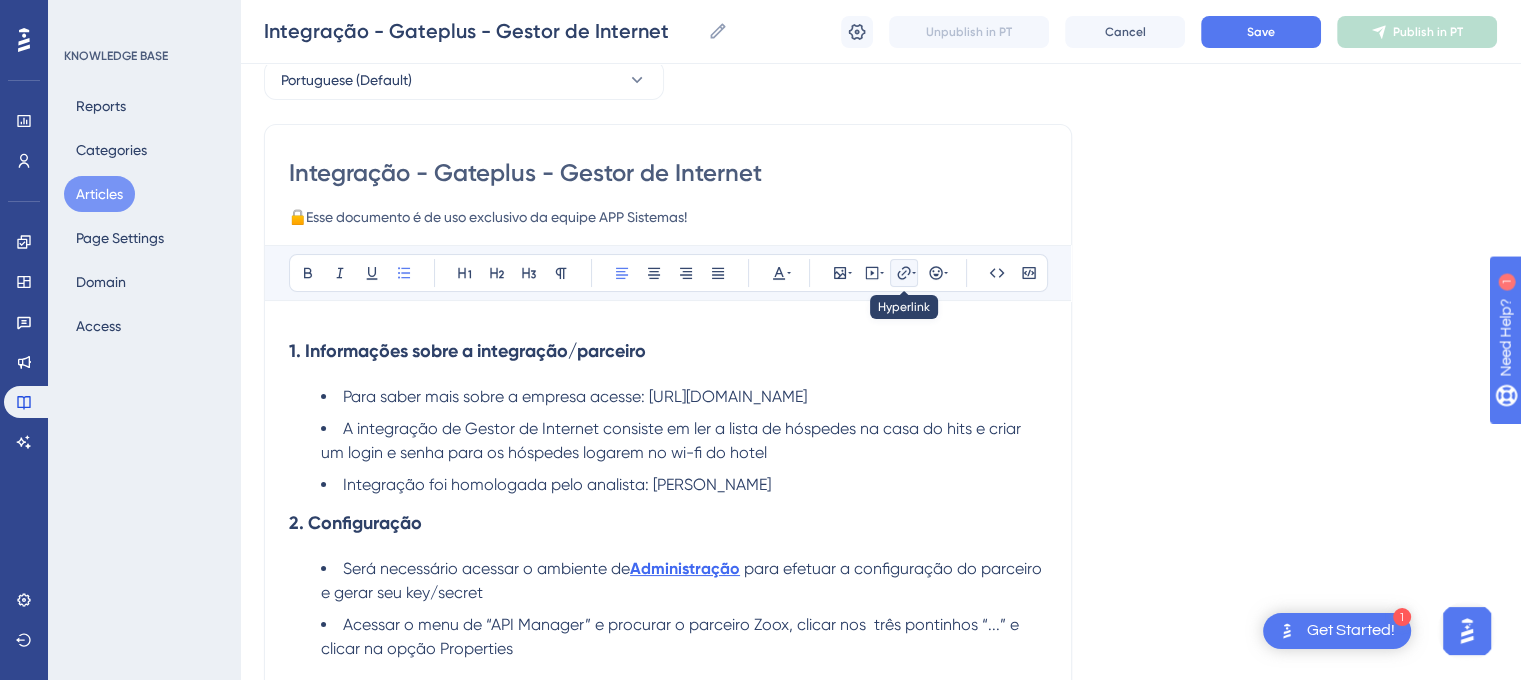 click 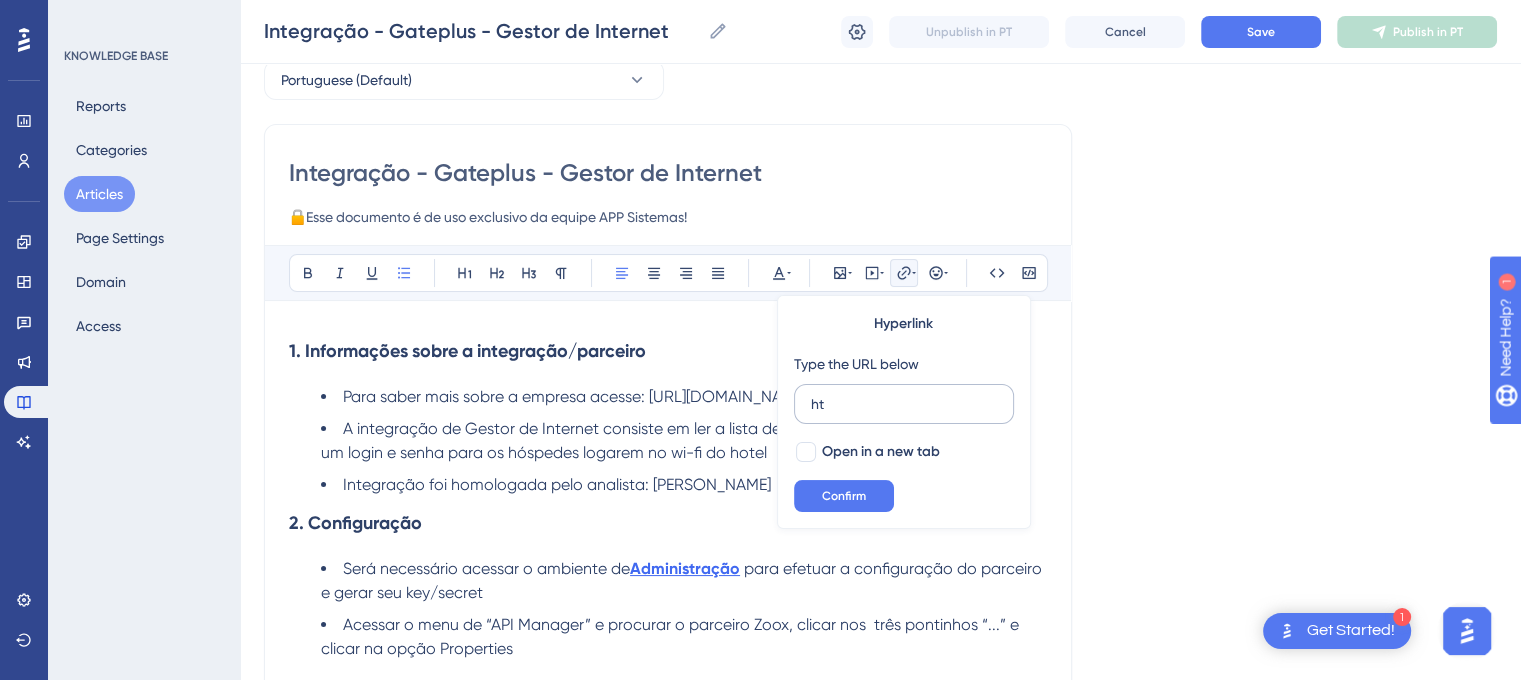type on "h" 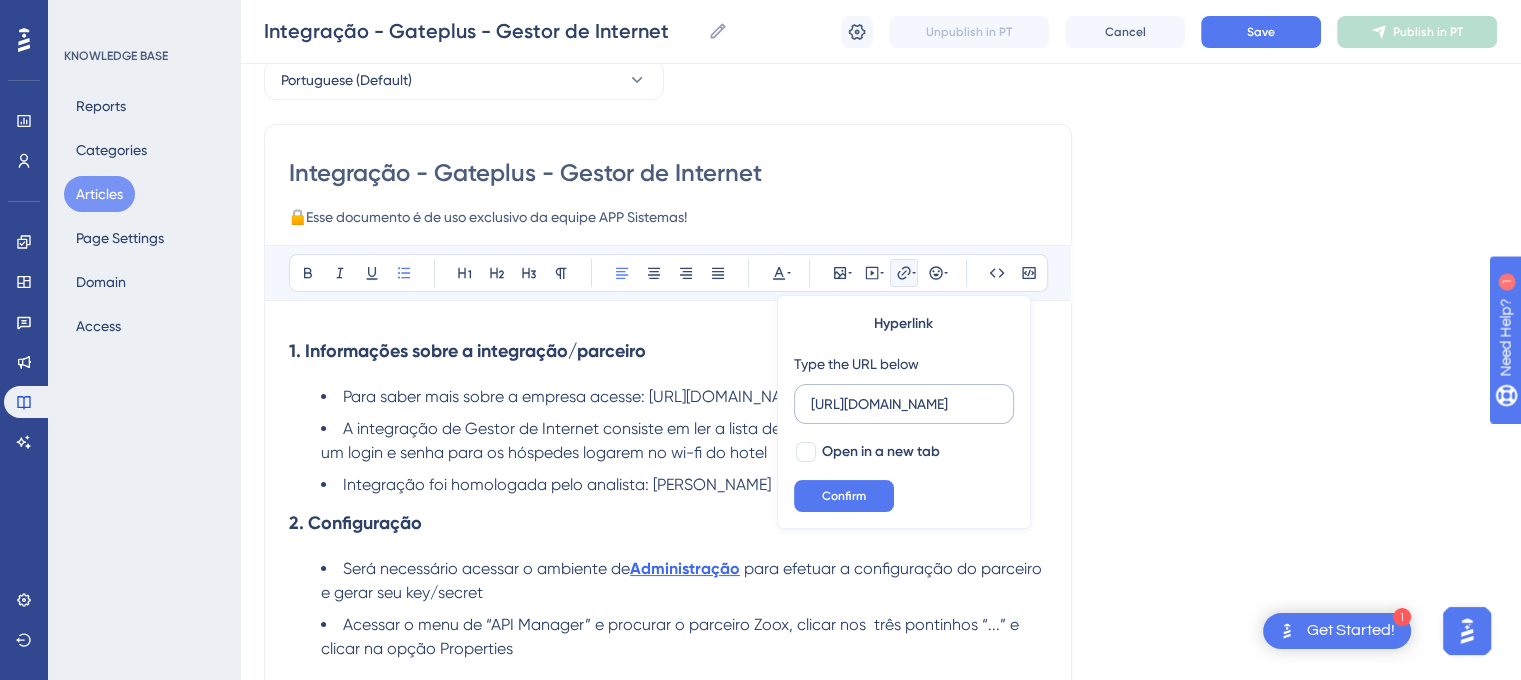 scroll, scrollTop: 0, scrollLeft: 9, axis: horizontal 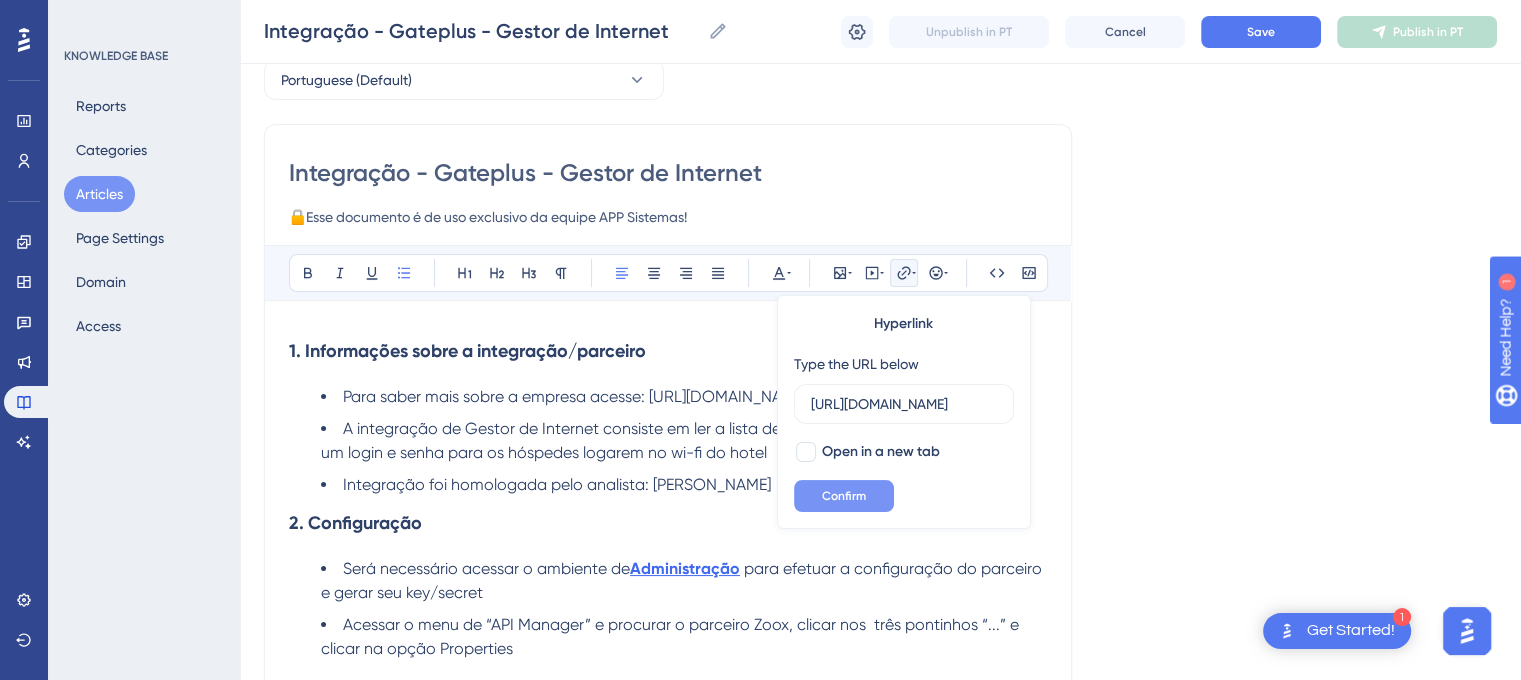 type on "[URL][DOMAIN_NAME]" 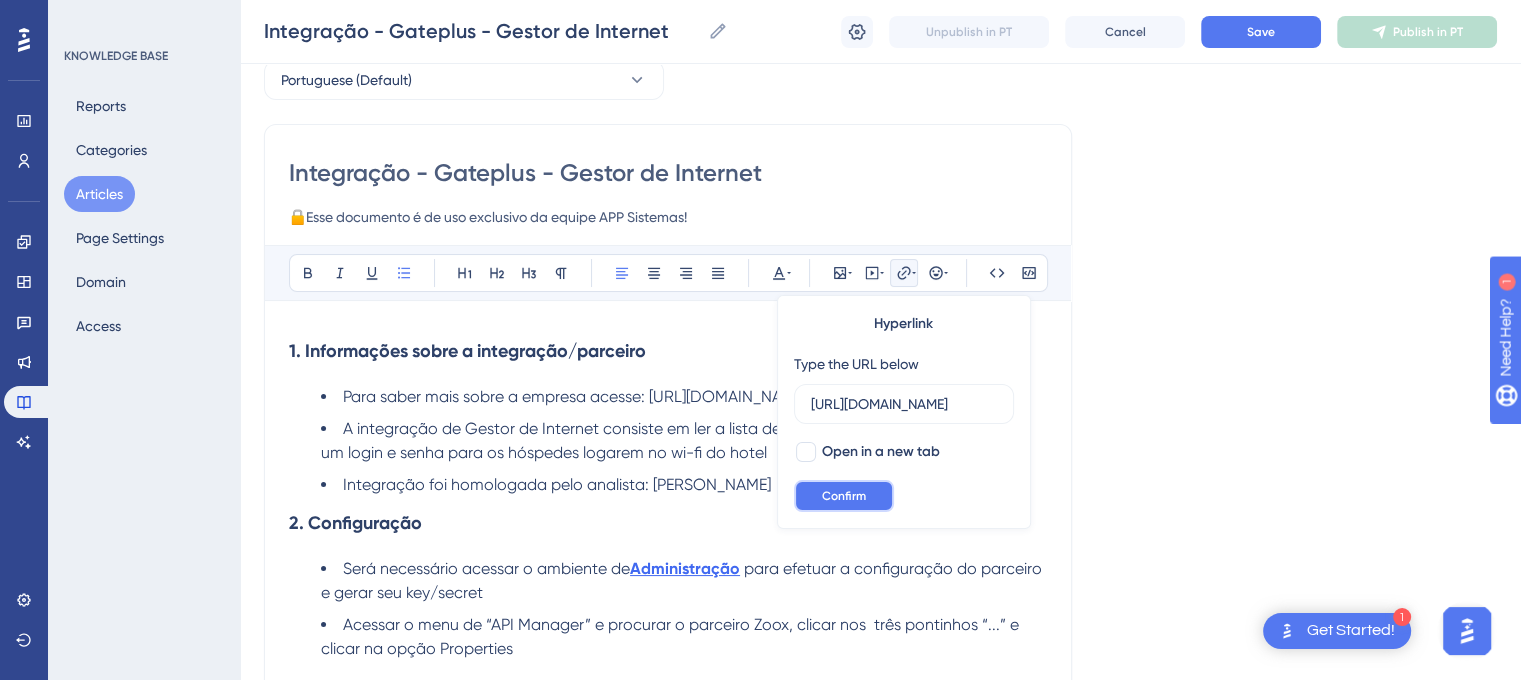 scroll, scrollTop: 0, scrollLeft: 0, axis: both 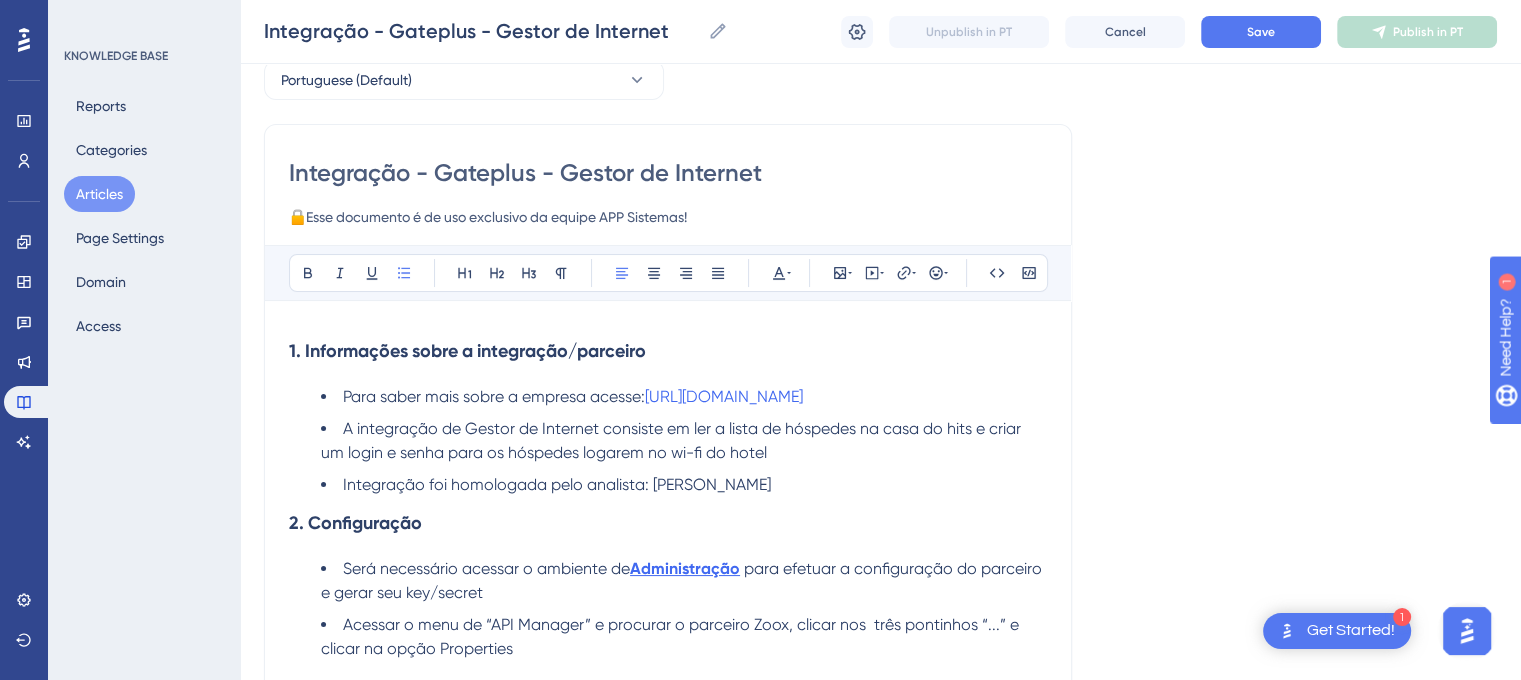 click on "A integração de Gestor de Internet consiste em ler a lista de hóspedes na casa do hits e criar um login e senha para os hóspedes logarem no wi-fi do hotel" at bounding box center (684, 441) 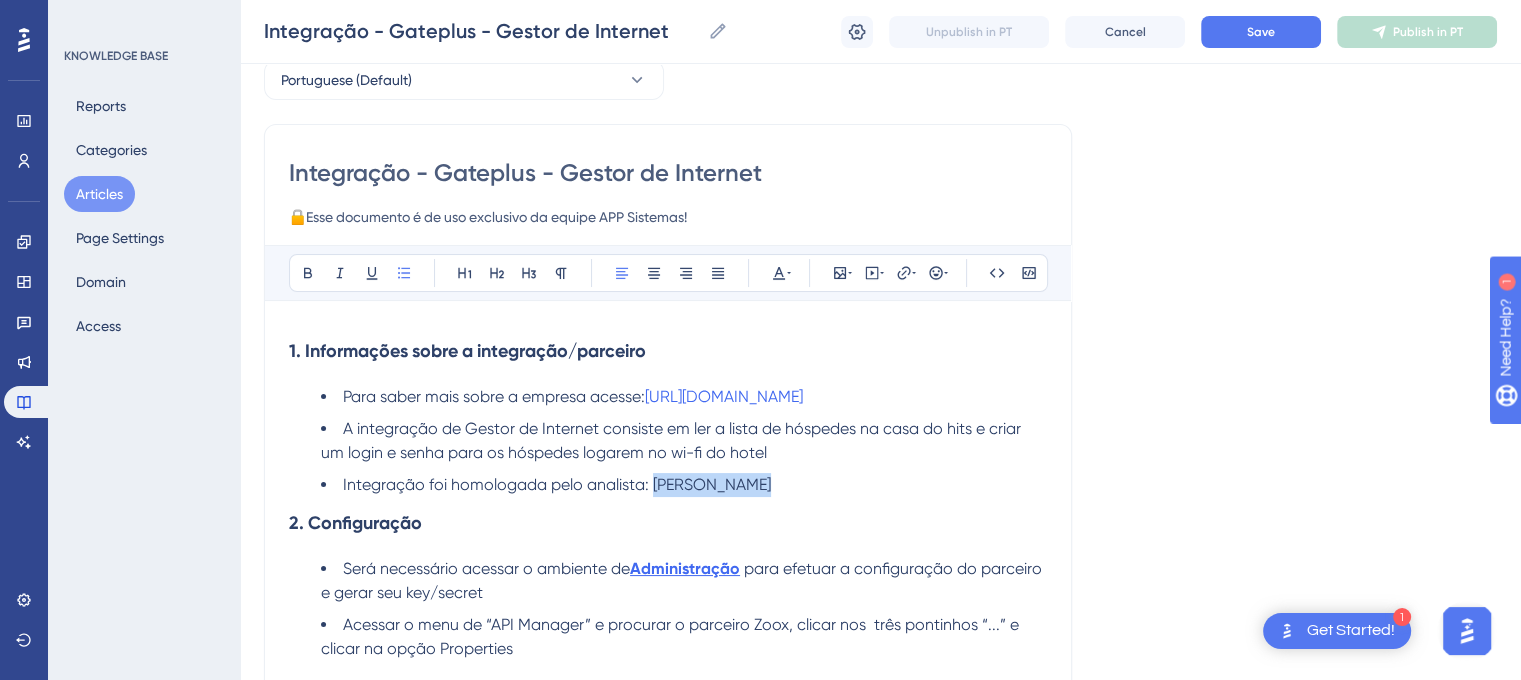 drag, startPoint x: 656, startPoint y: 483, endPoint x: 765, endPoint y: 480, distance: 109.041275 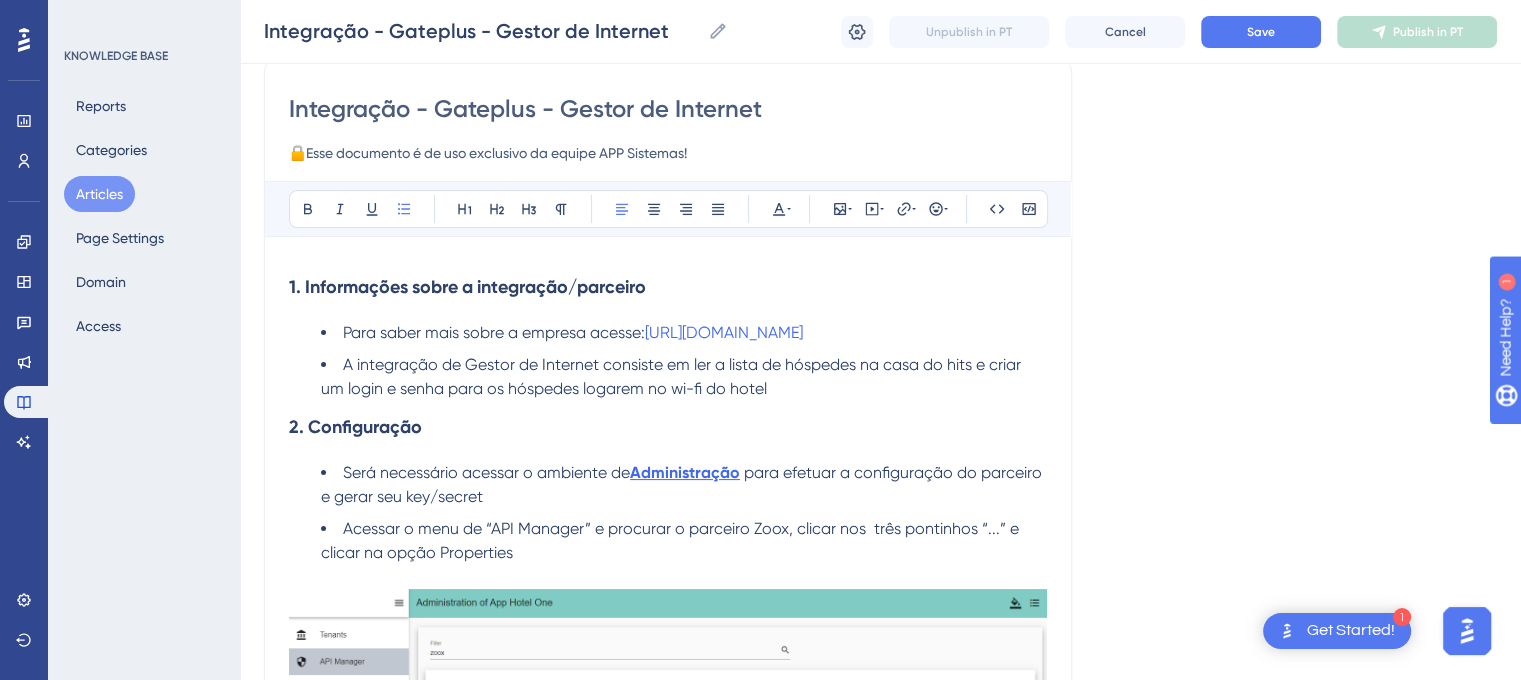 scroll, scrollTop: 200, scrollLeft: 0, axis: vertical 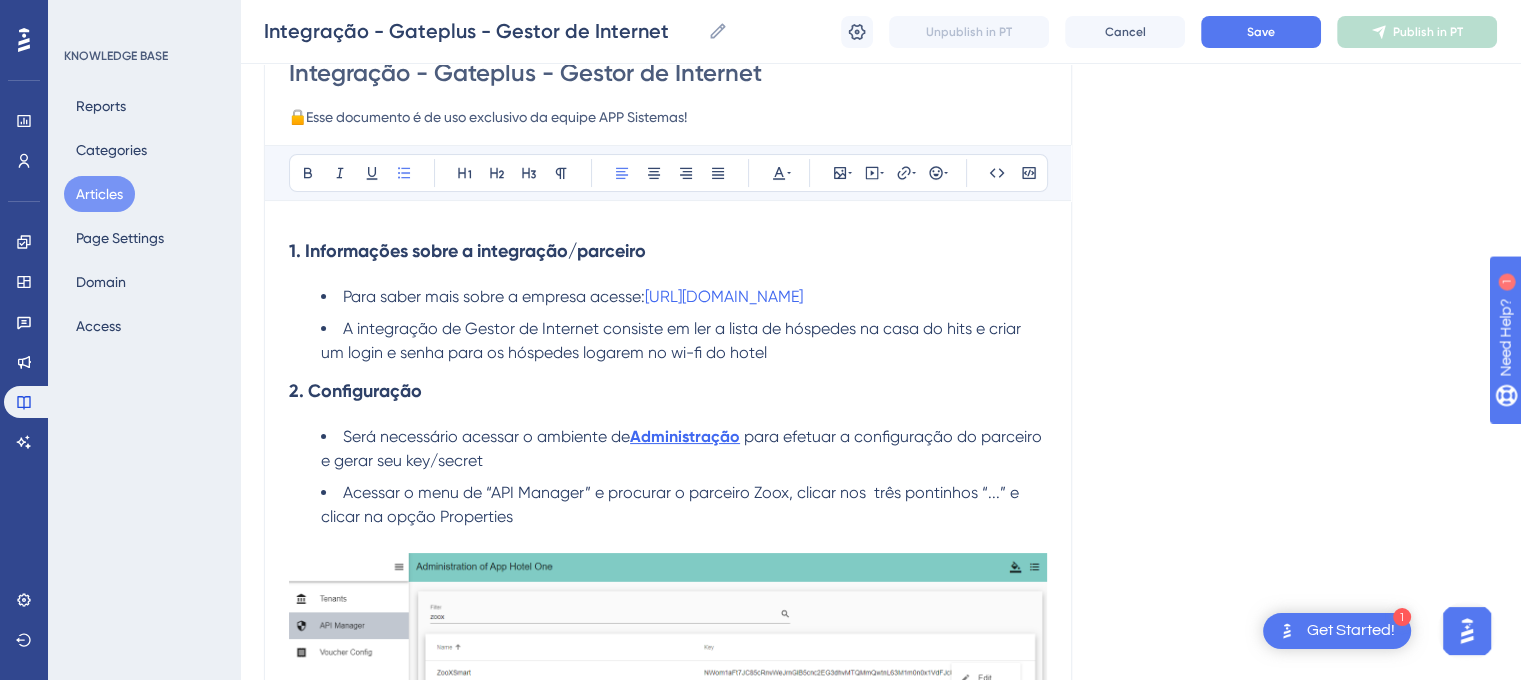 click on "A integração de Gestor de Internet consiste em ler a lista de hóspedes na casa do hits e criar um login e senha para os hóspedes logarem no wi-fi do hotel" at bounding box center [673, 340] 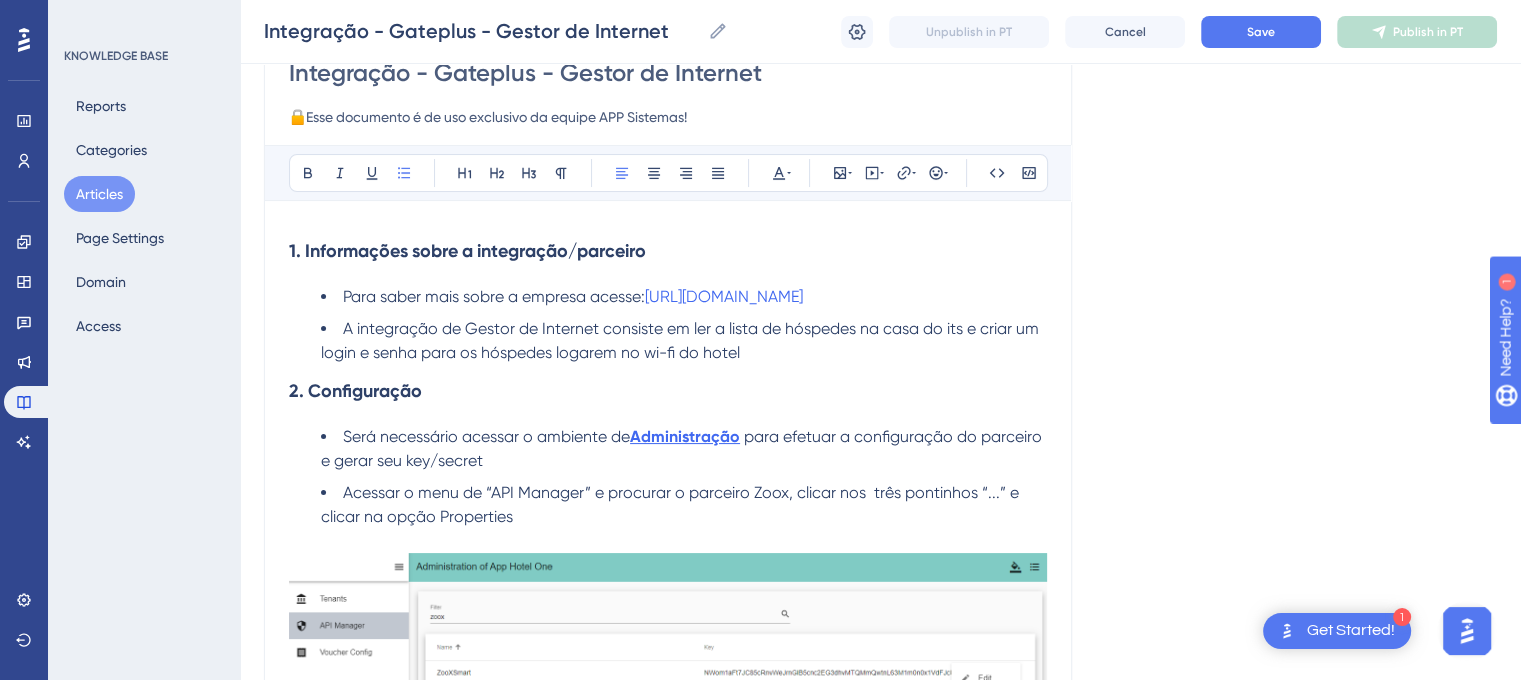 type 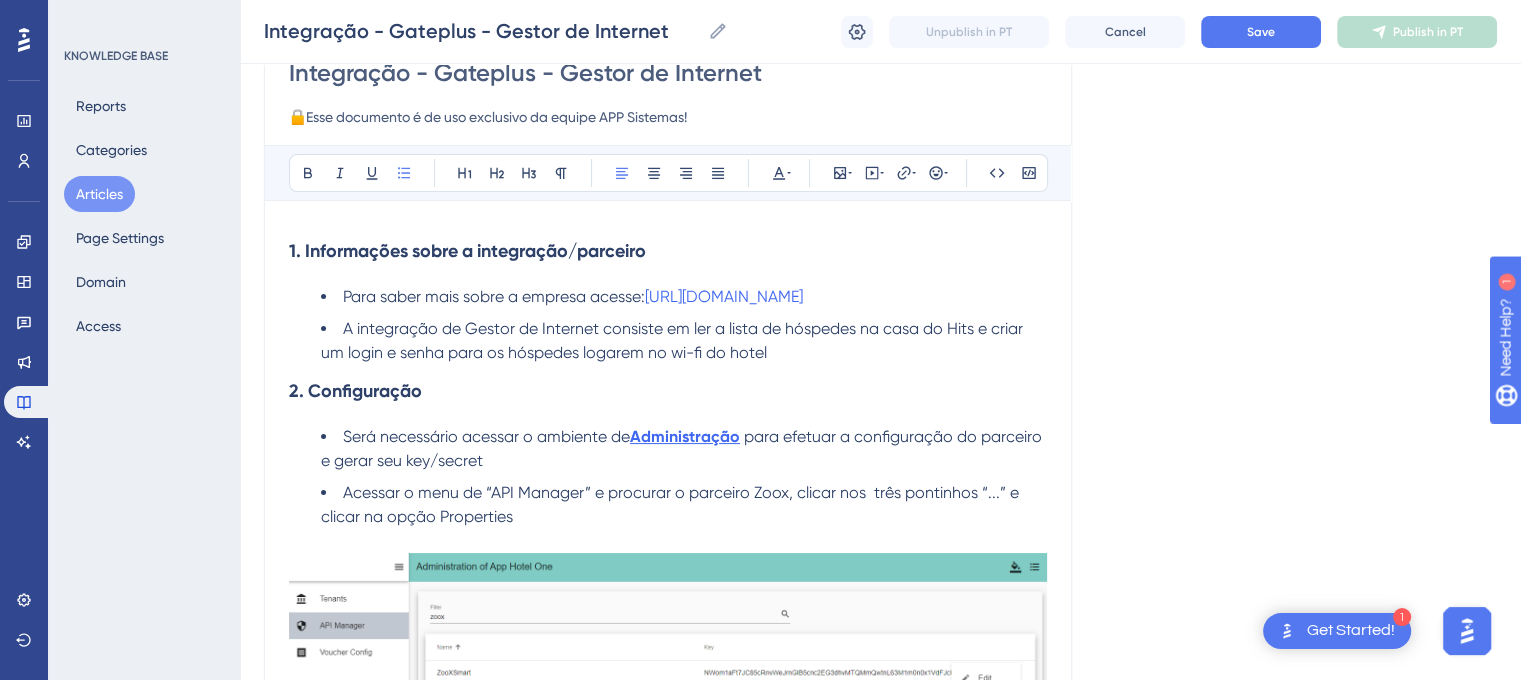 click on "A integração de Gestor de Internet consiste em ler a lista de hóspedes na casa do Hits e criar um login e senha para os hóspedes logarem no wi-fi do hotel" at bounding box center (684, 341) 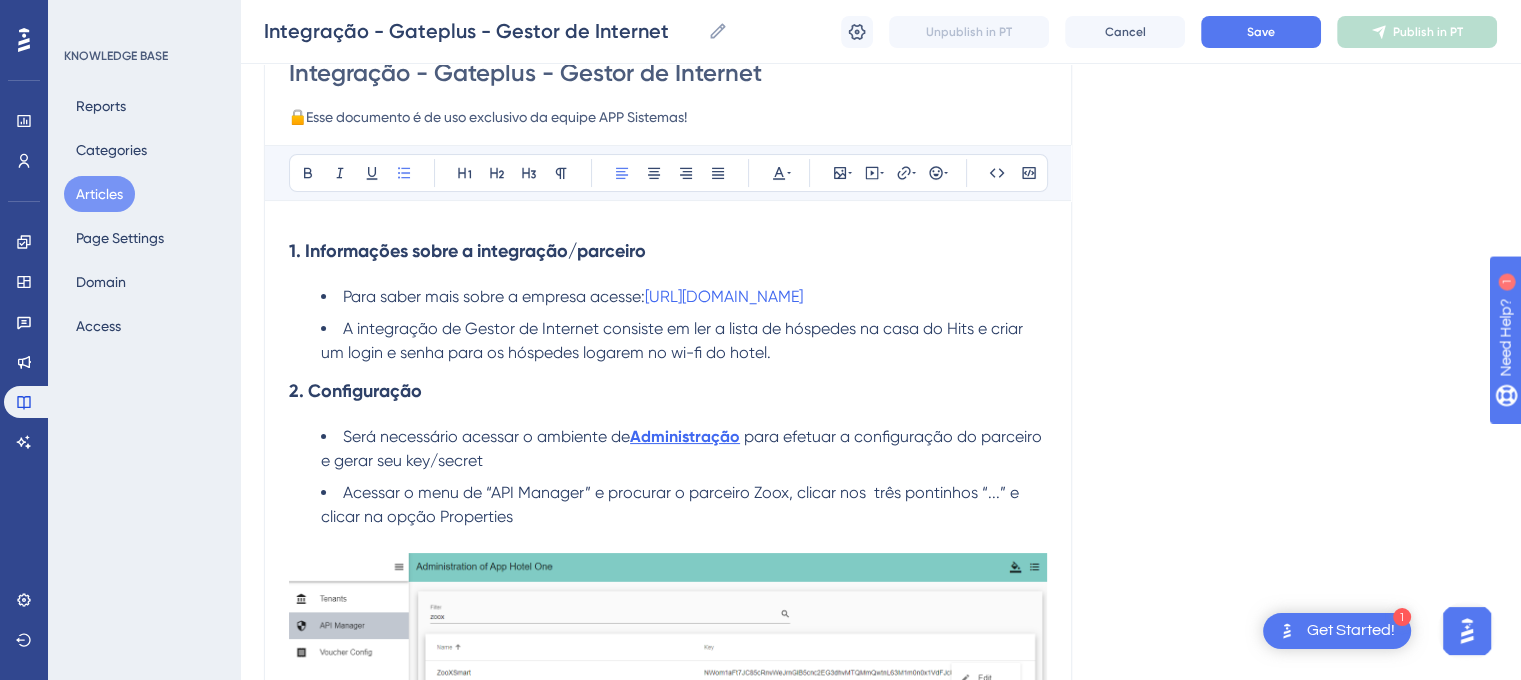 scroll, scrollTop: 300, scrollLeft: 0, axis: vertical 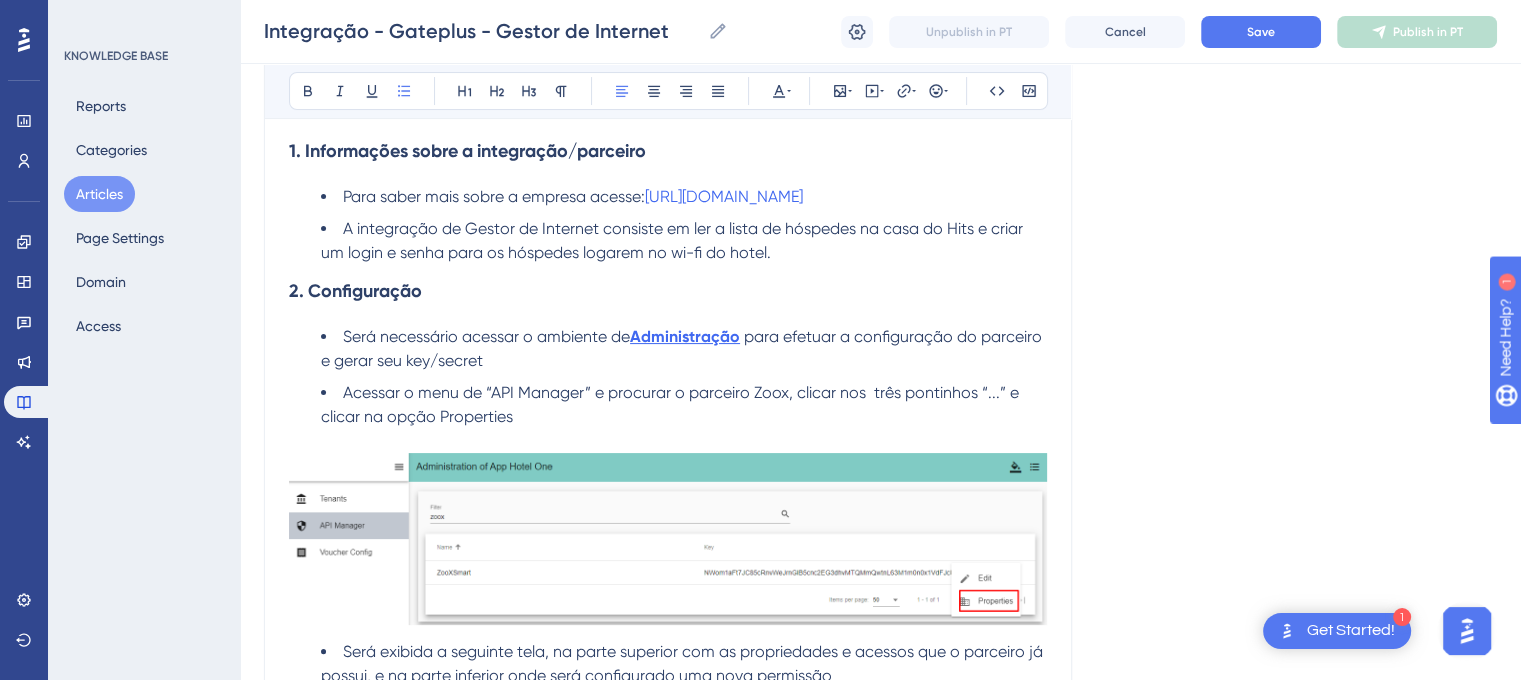 click on "Acessar o menu de “API Manager” e procurar o parceiro Zoox, clicar nos  três pontinhos “...” e clicar na opção Properties" at bounding box center (672, 404) 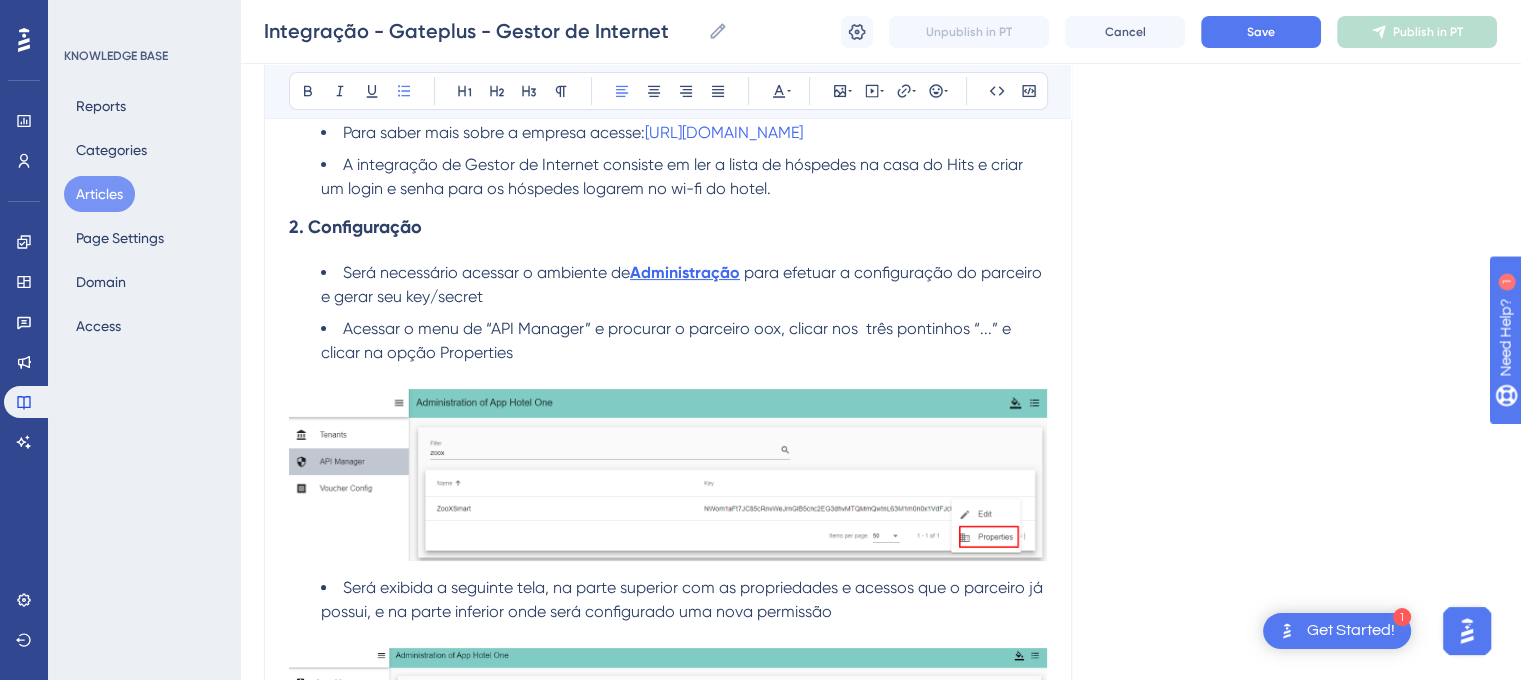 scroll, scrollTop: 400, scrollLeft: 0, axis: vertical 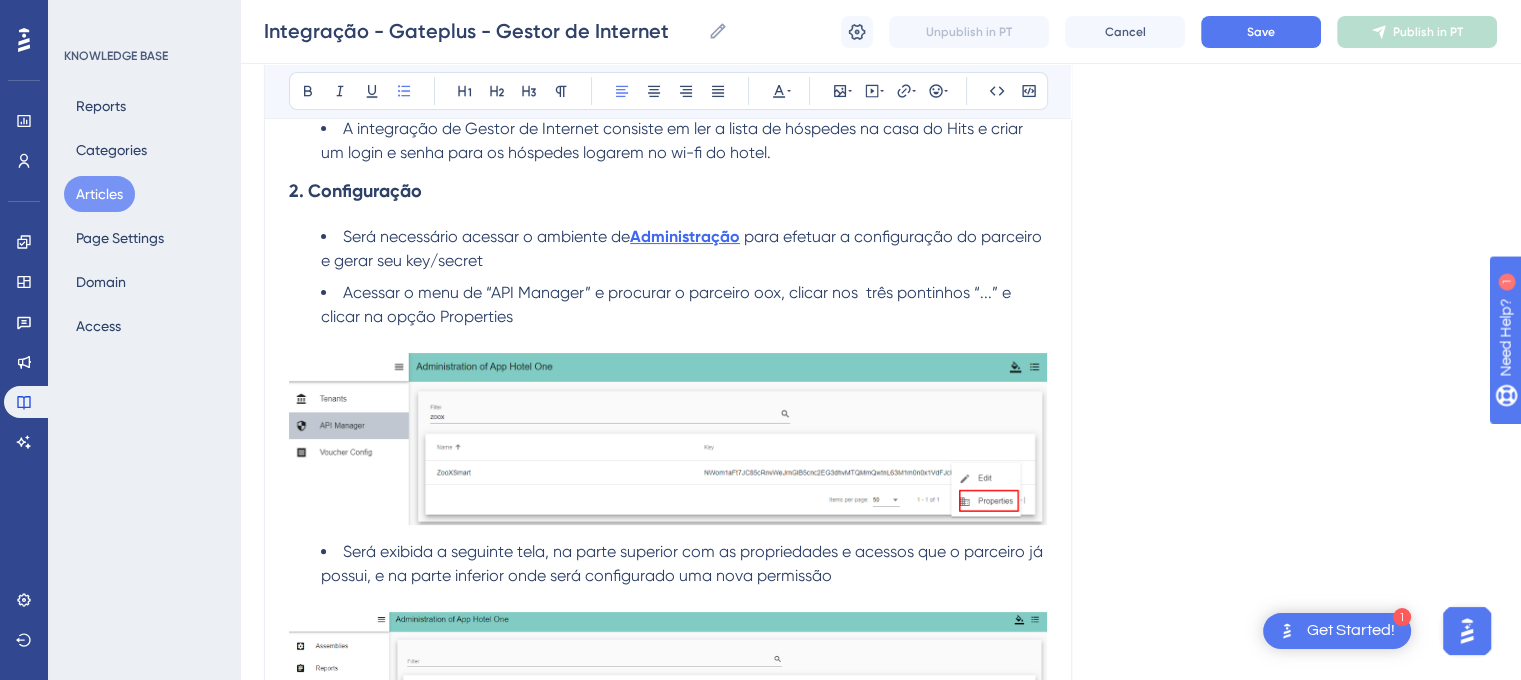 click at bounding box center (668, 439) 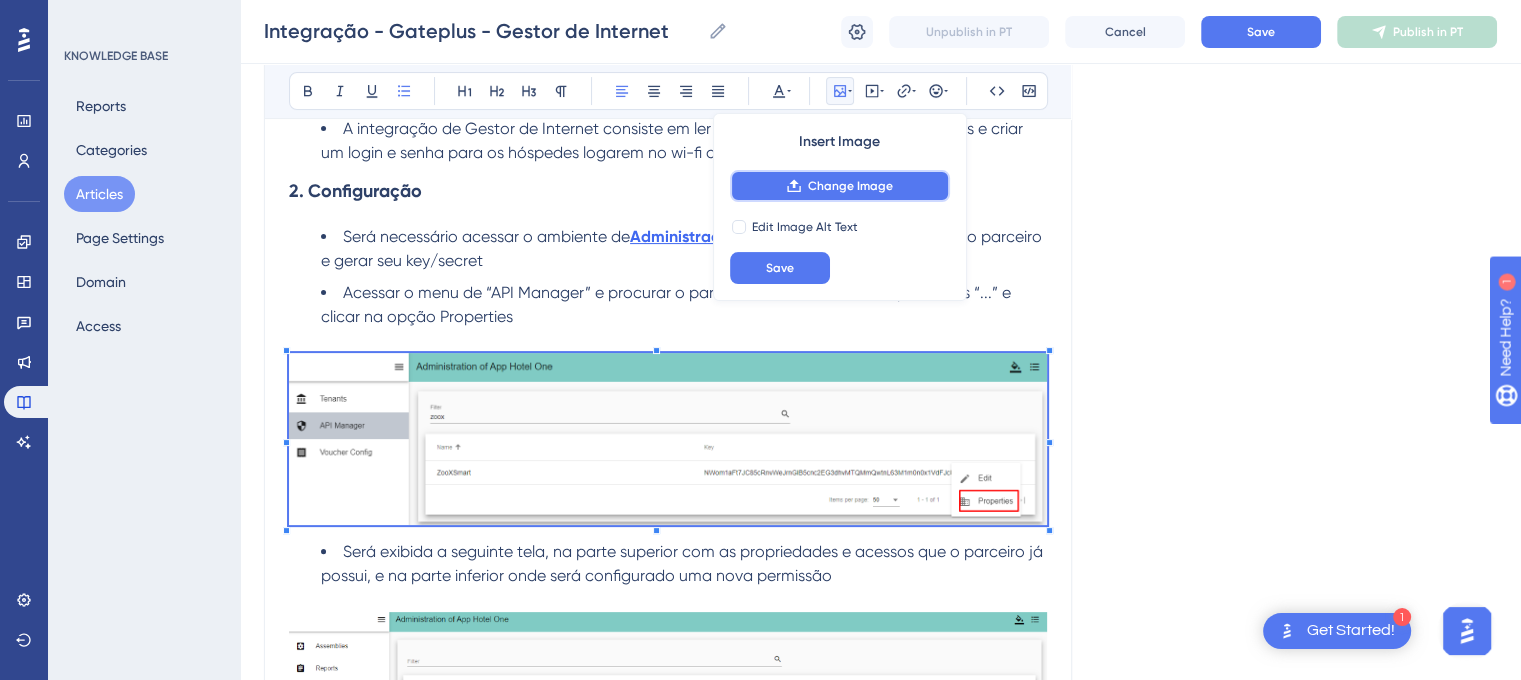 click on "Change Image" at bounding box center (850, 186) 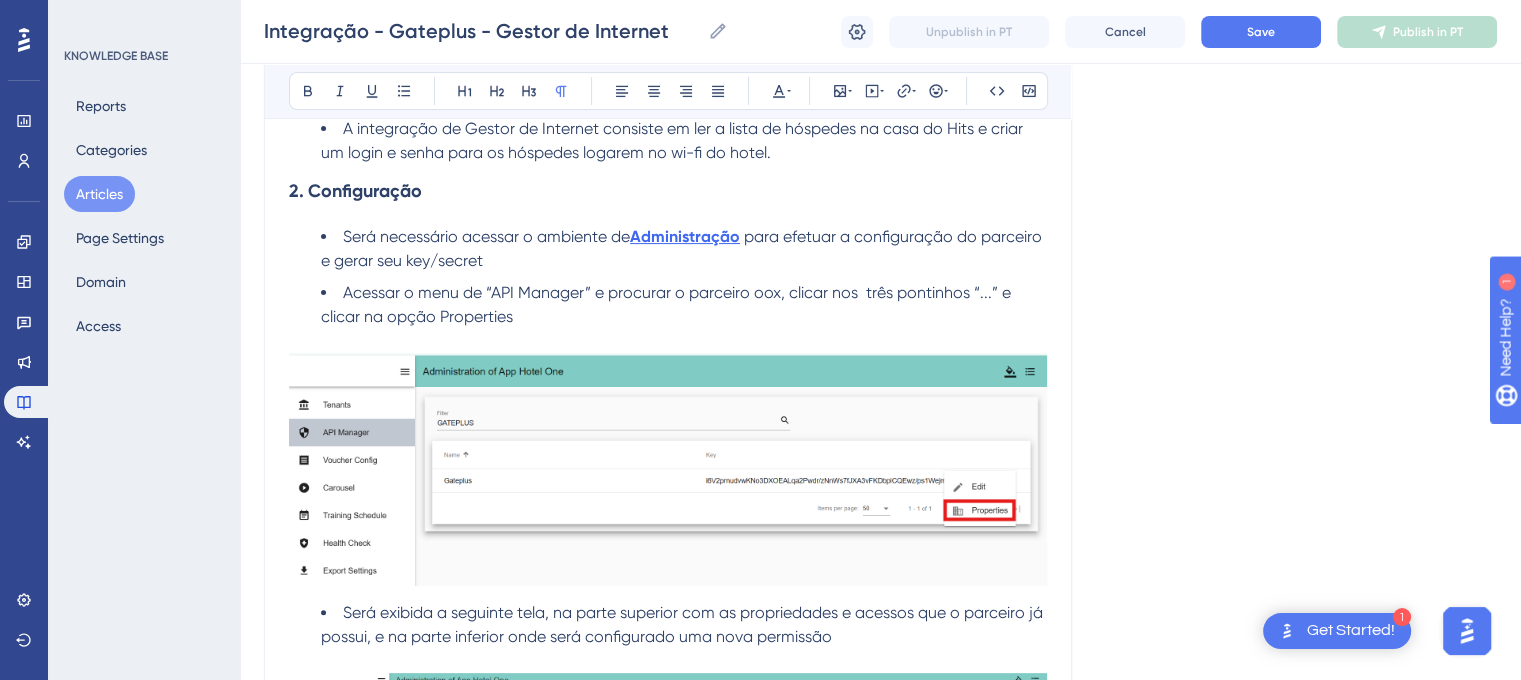 click on "Acessar o menu de “API Manager” e procurar o parceiro oox, clicar nos  três pontinhos “...” e clicar na opção Properties" at bounding box center [668, 304] 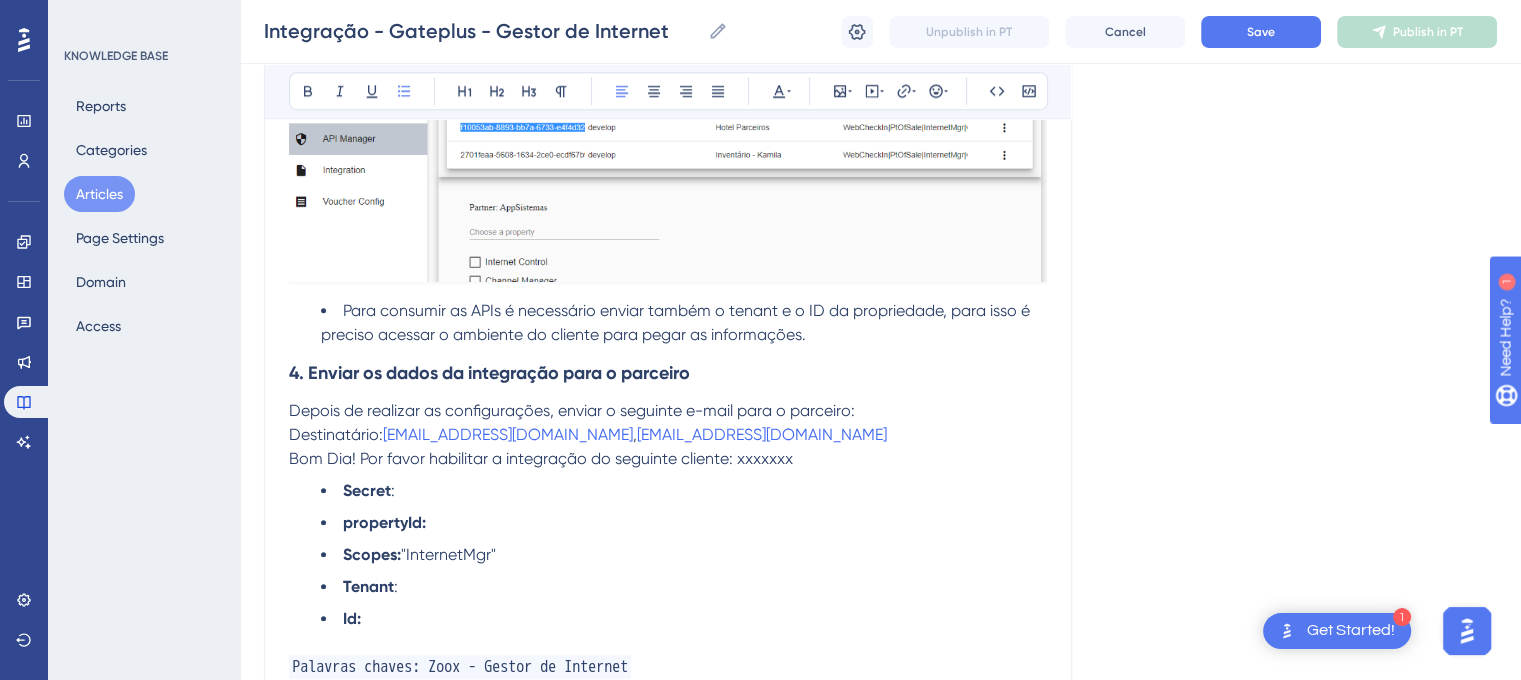 scroll, scrollTop: 2200, scrollLeft: 0, axis: vertical 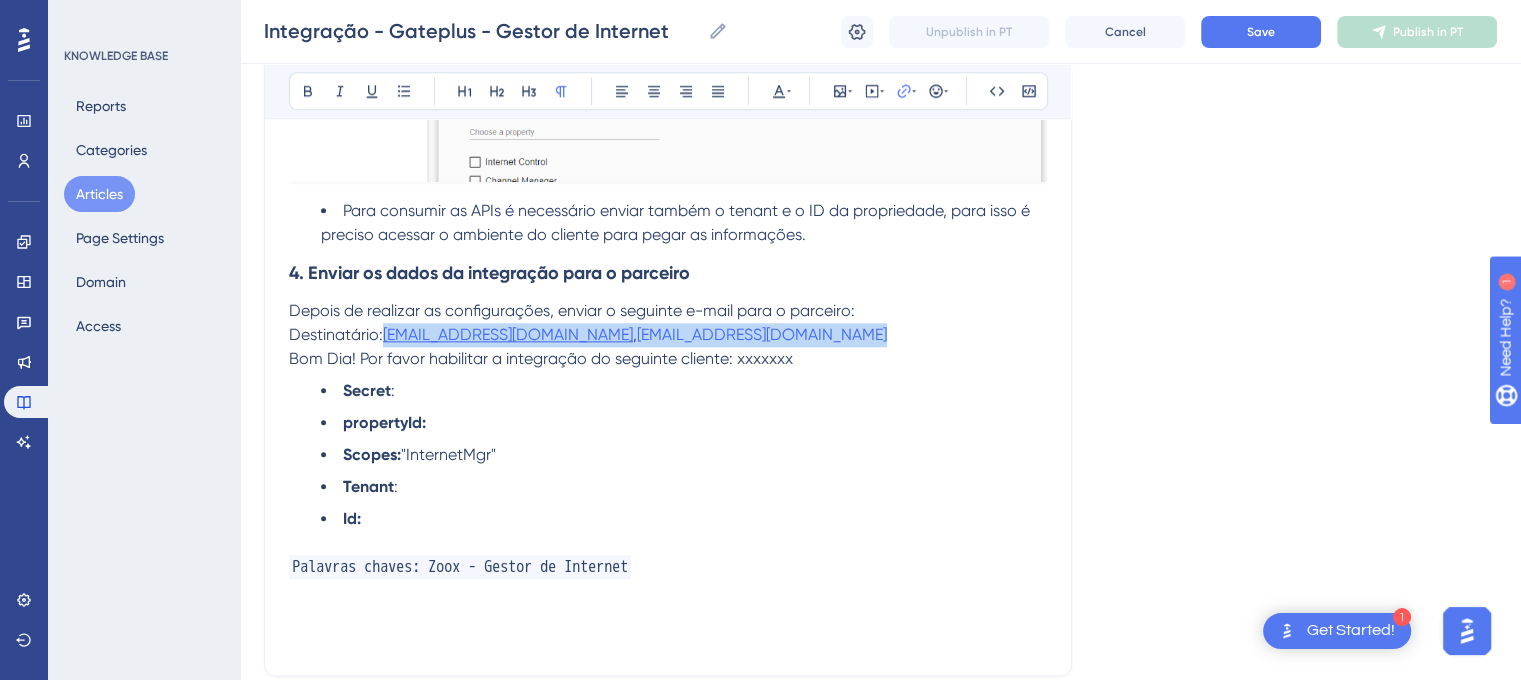 drag, startPoint x: 797, startPoint y: 344, endPoint x: 386, endPoint y: 329, distance: 411.27362 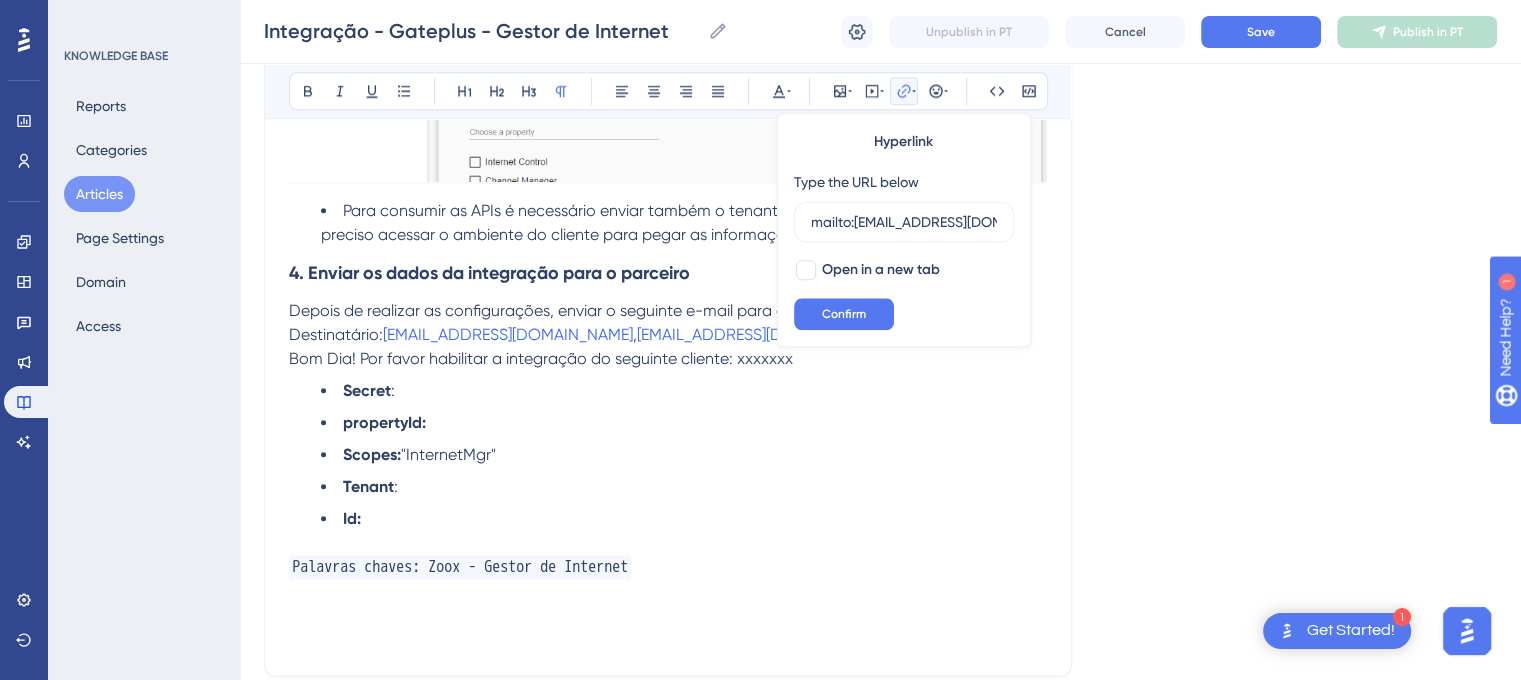type on "mailto:[EMAIL_ADDRESS][DOMAIN_NAME]" 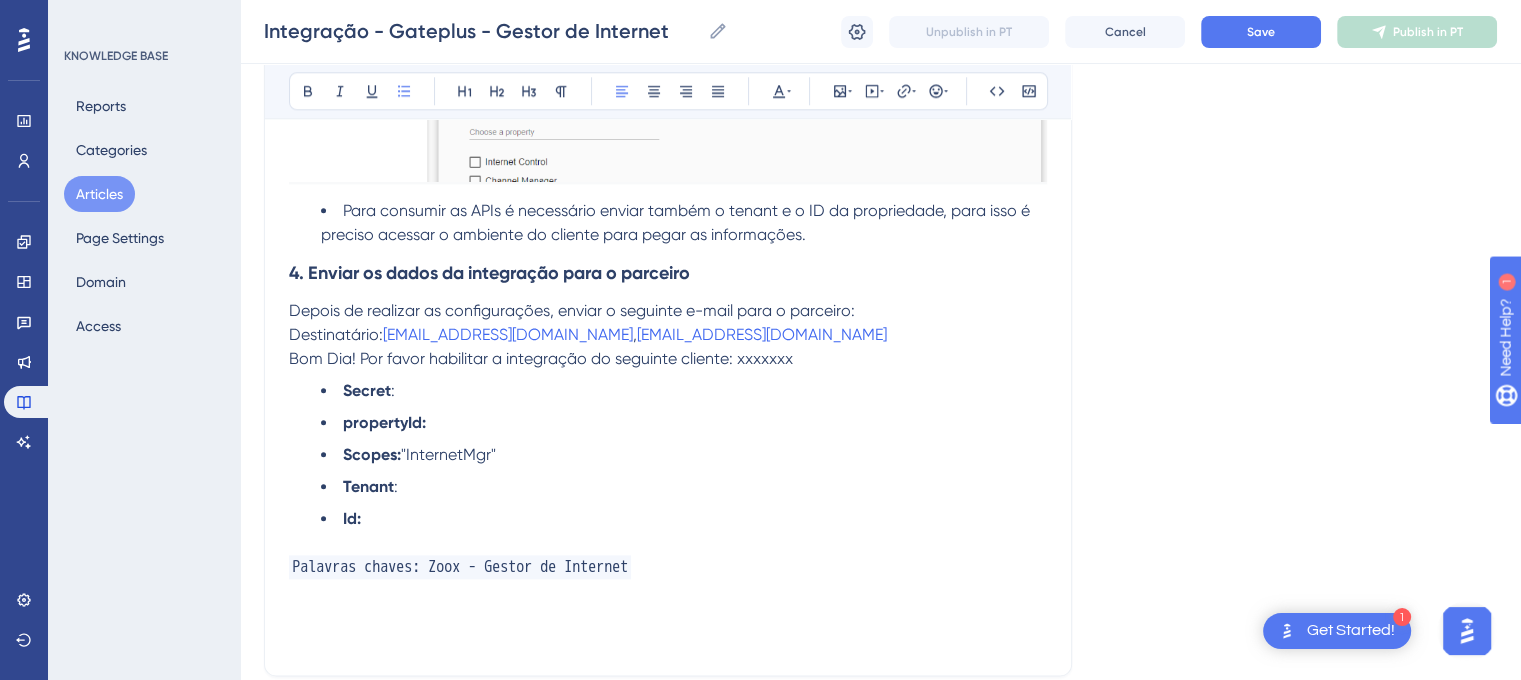 click on "Integração - Gateplus - Gestor de Internet 🔒Esse documento é de uso exclusivo da equipe APP Sistemas! Bold Italic Underline Bullet Point Heading 1 Heading 2 Heading 3 Normal Align Left Align Center Align Right Align Justify Text Color Insert Image Embed Video Hyperlink Emojis Code Code Block 1. Informações sobre a integração/parceiro Para saber mais sobre a empresa acesse:  [URL][DOMAIN_NAME] A integração de Gestor de Internet consiste em ler a lista de hóspedes na casa do Hits e criar um login e senha para os hóspedes logarem no wi-fi do hotel. 2. Configuração  Será necessário acessar o ambiente de  Administração   para efetuar a configuração do parceiro e gerar seu key/secret Acessar o menu de “API Manager” e procurar o parceiro Gateplus, clicar nos  três pontinhos “...” e clicar na opção Properties Selecionar a propriedade e em seguida marcar qual o grupo e APIs que o parceiro terá acesso, neste caso selecionar:  InternetMgr Por fim, clicar em “Add” secret:" at bounding box center [668, -650] 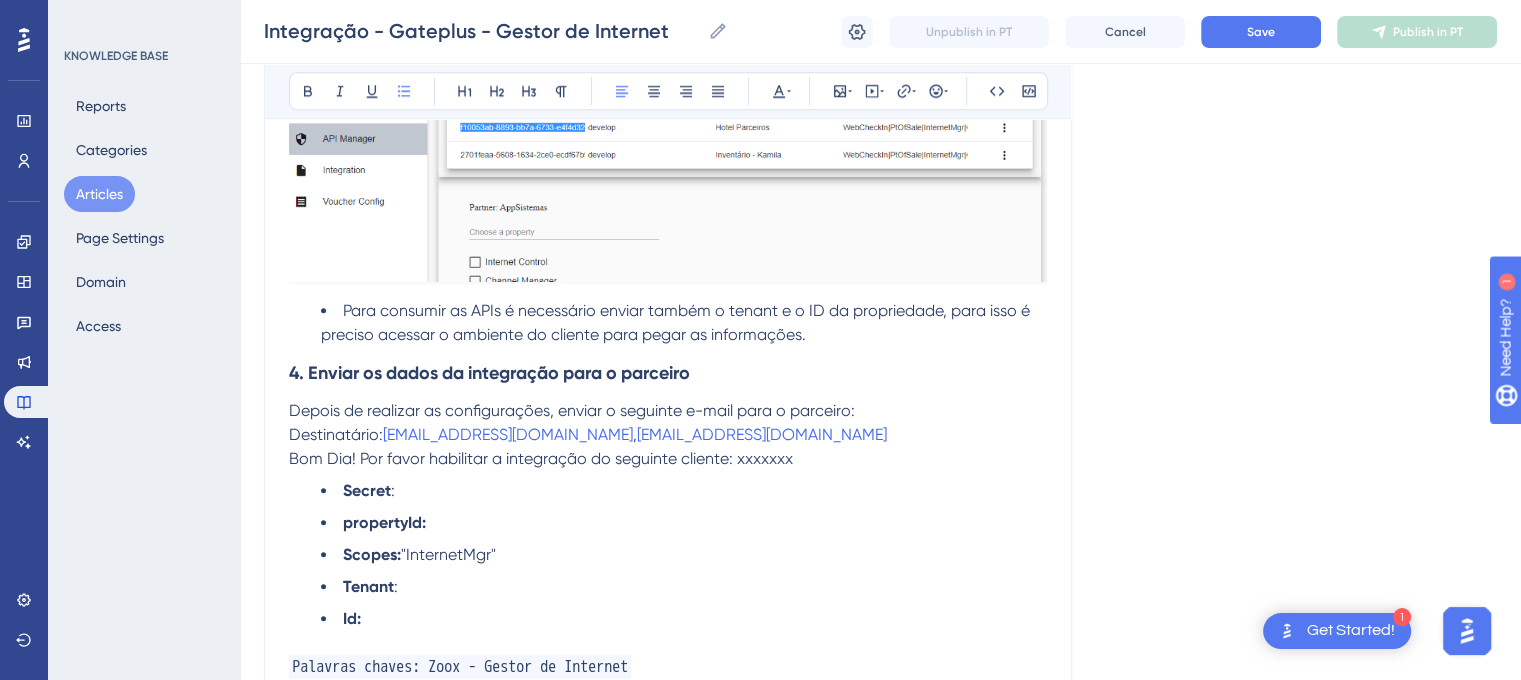 click on "Bom Dia! Por favor habilitar a integração do seguinte cliente: xxxxxxx" at bounding box center (541, 458) 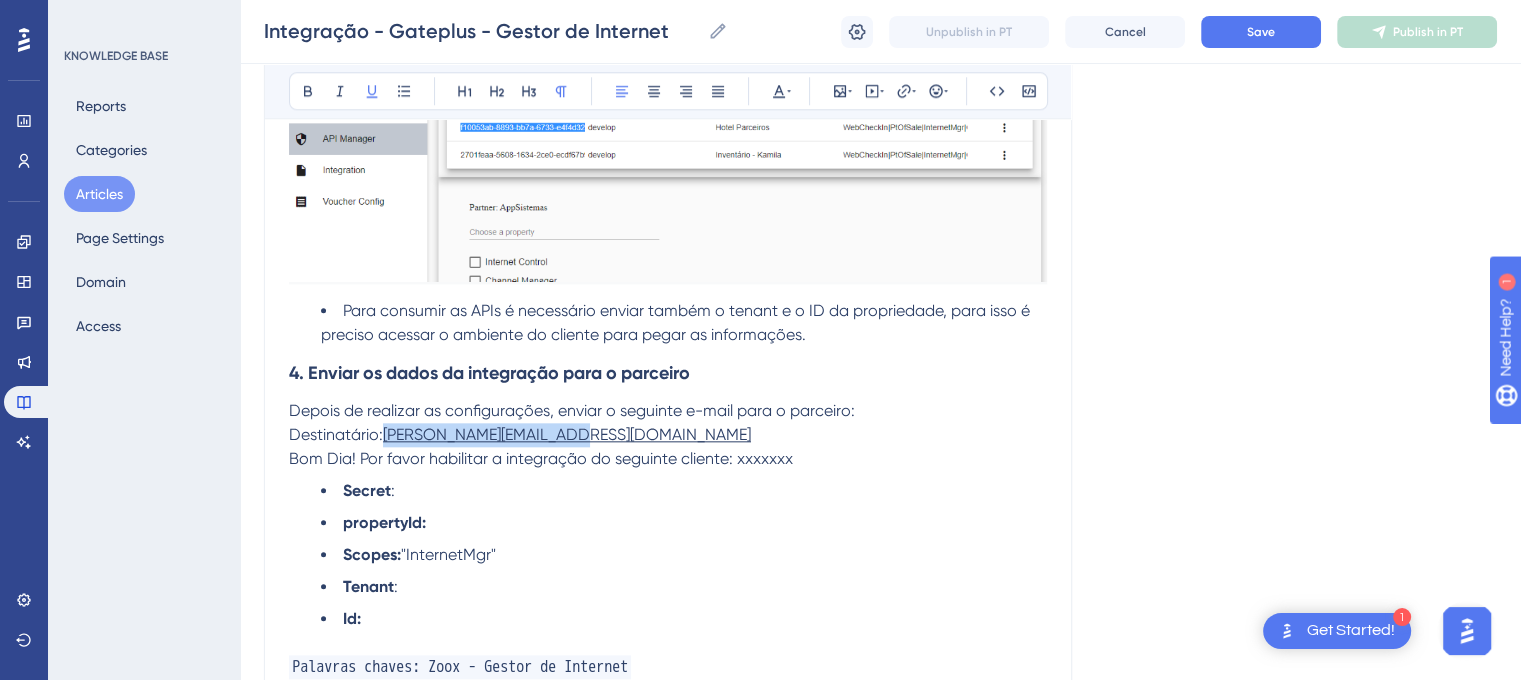 drag, startPoint x: 591, startPoint y: 438, endPoint x: 385, endPoint y: 437, distance: 206.00243 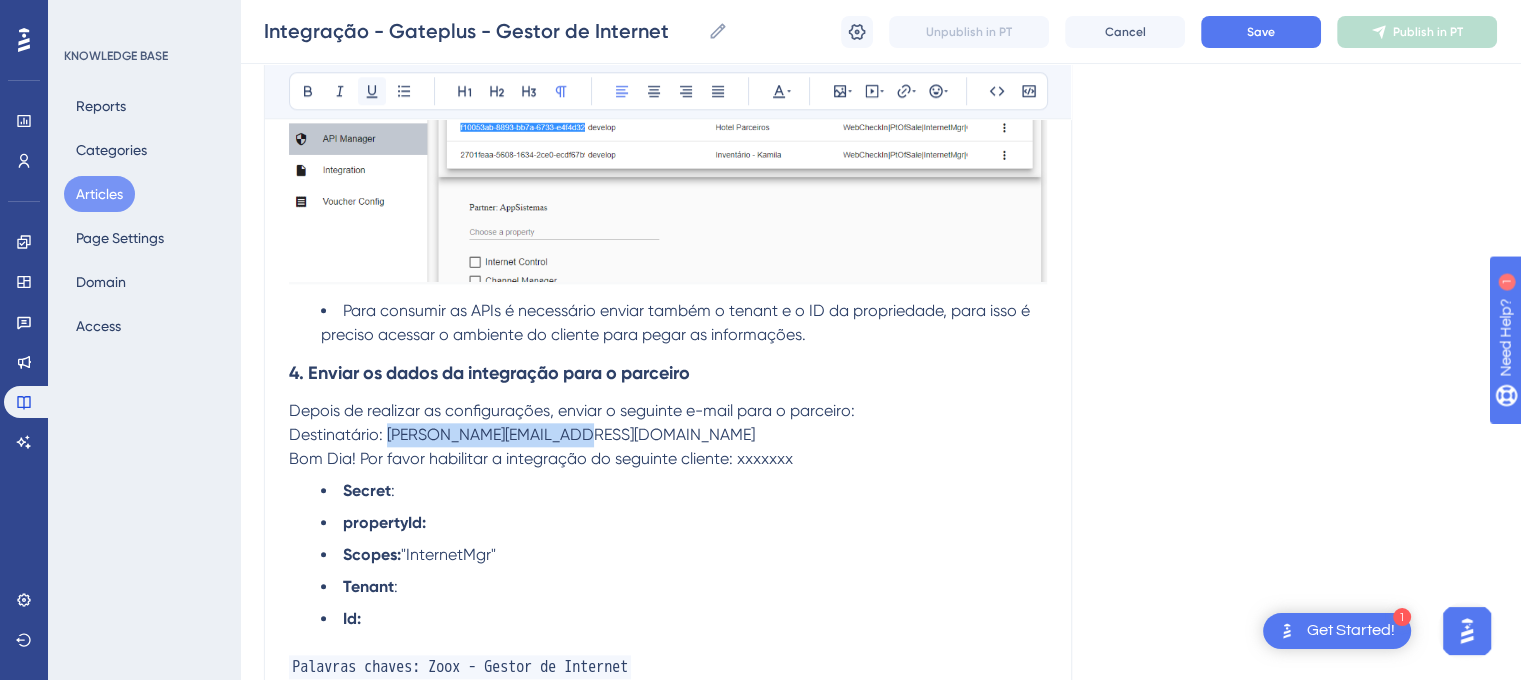 click 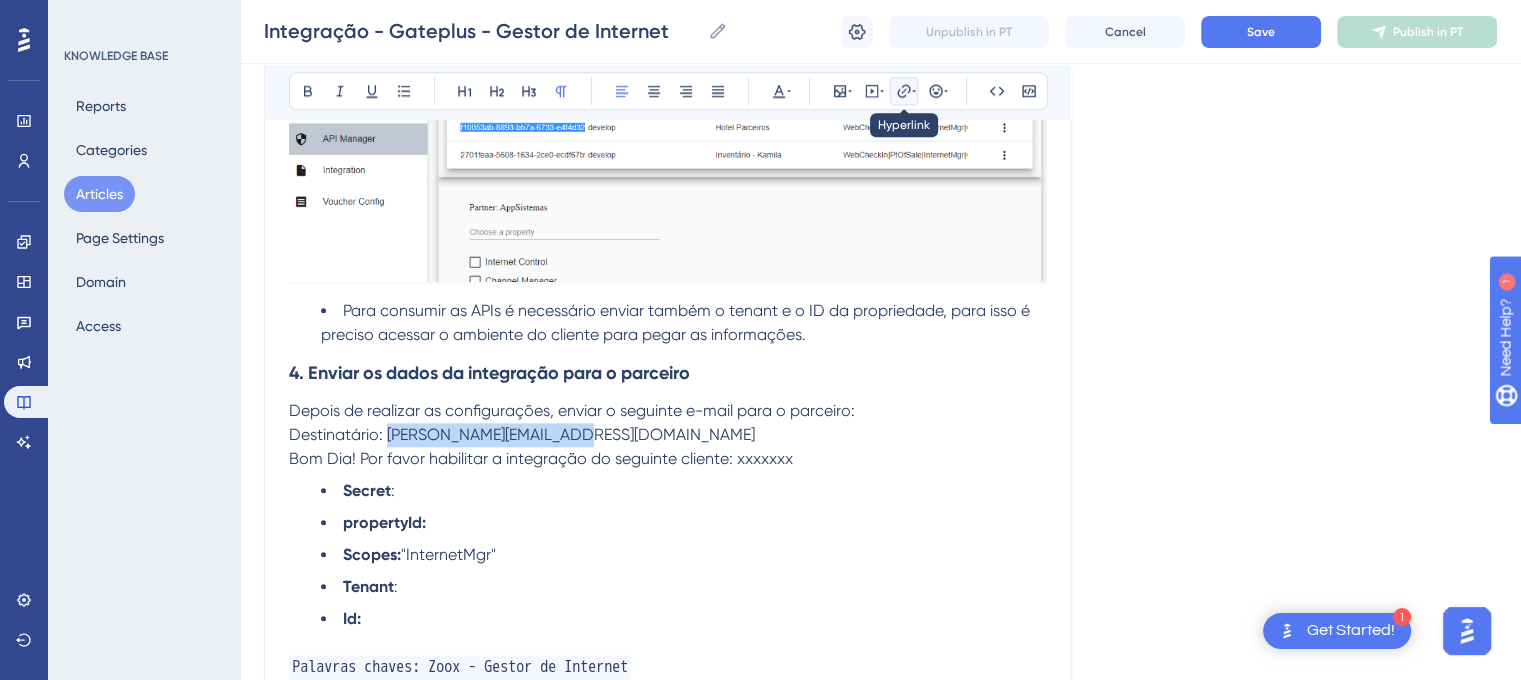 click 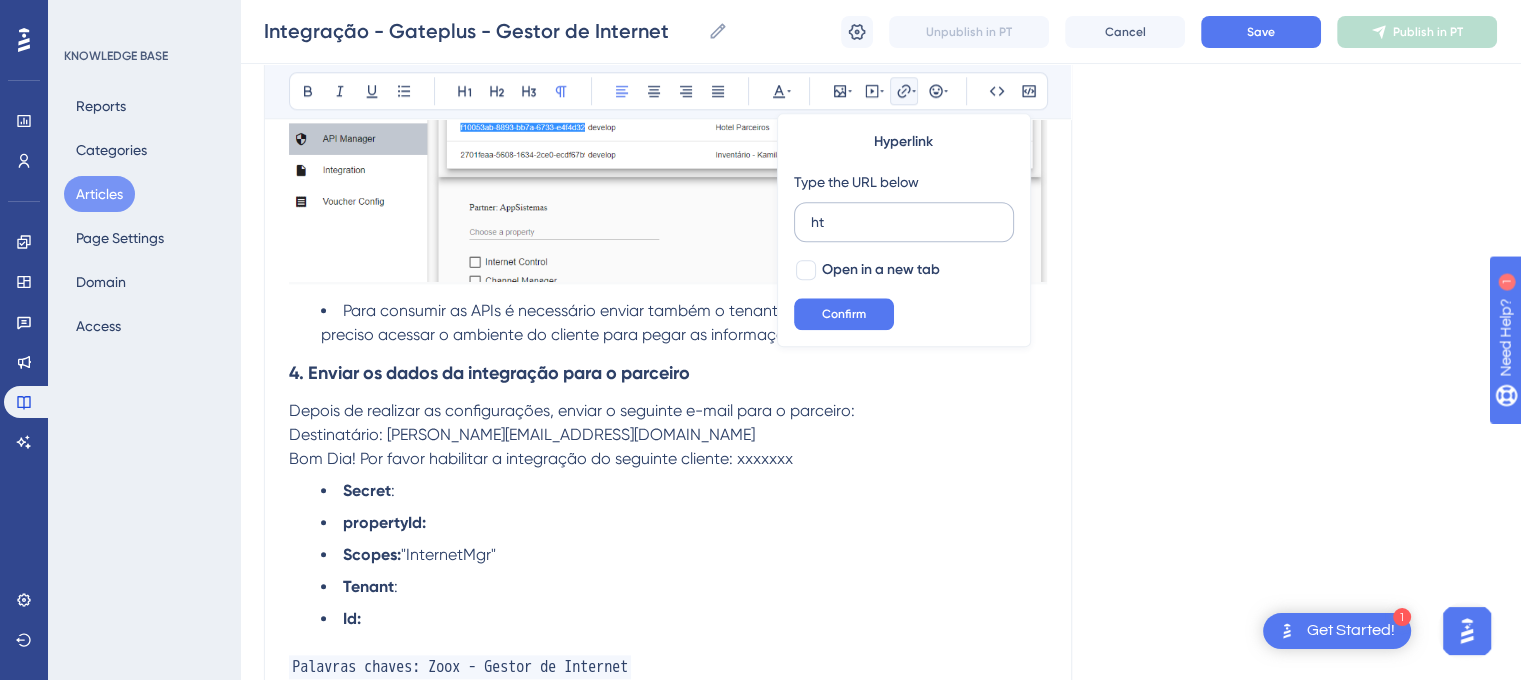 type on "h" 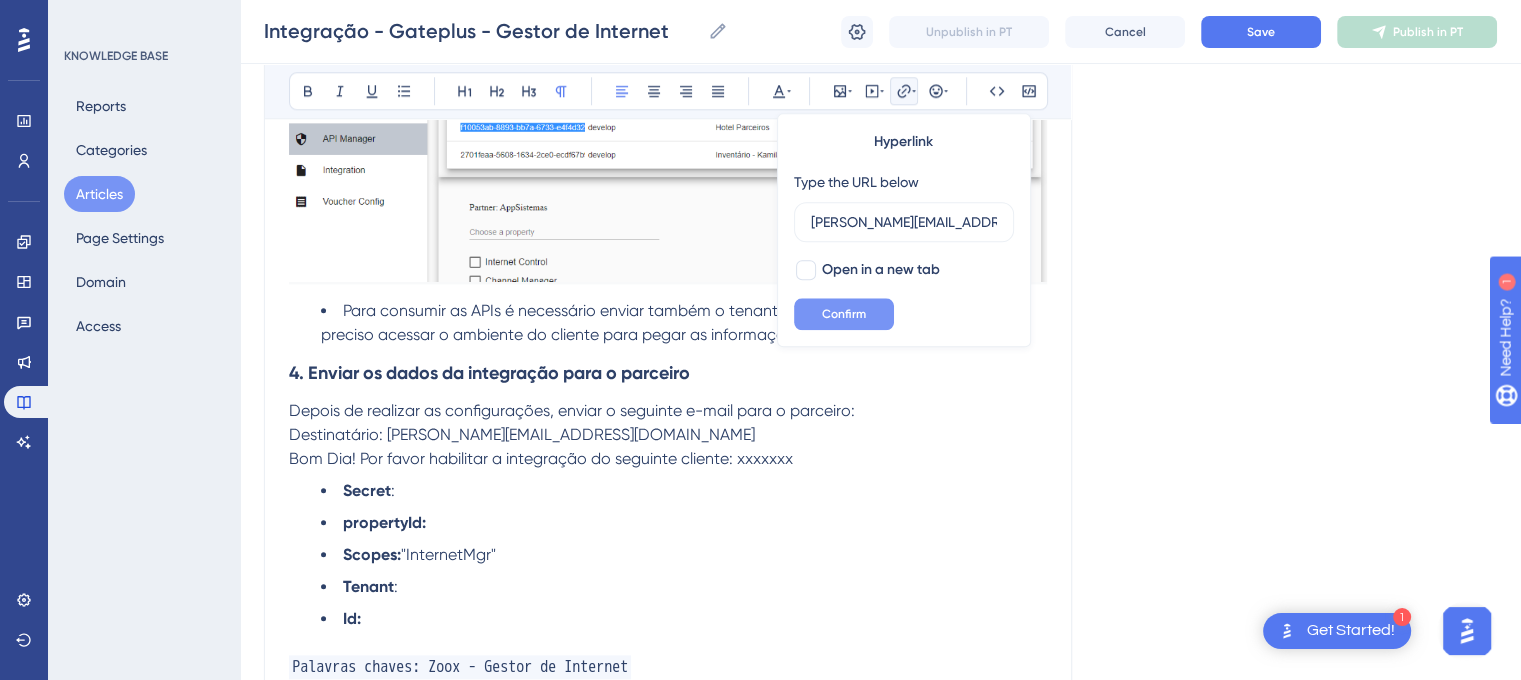 type on "[PERSON_NAME][EMAIL_ADDRESS][DOMAIN_NAME]" 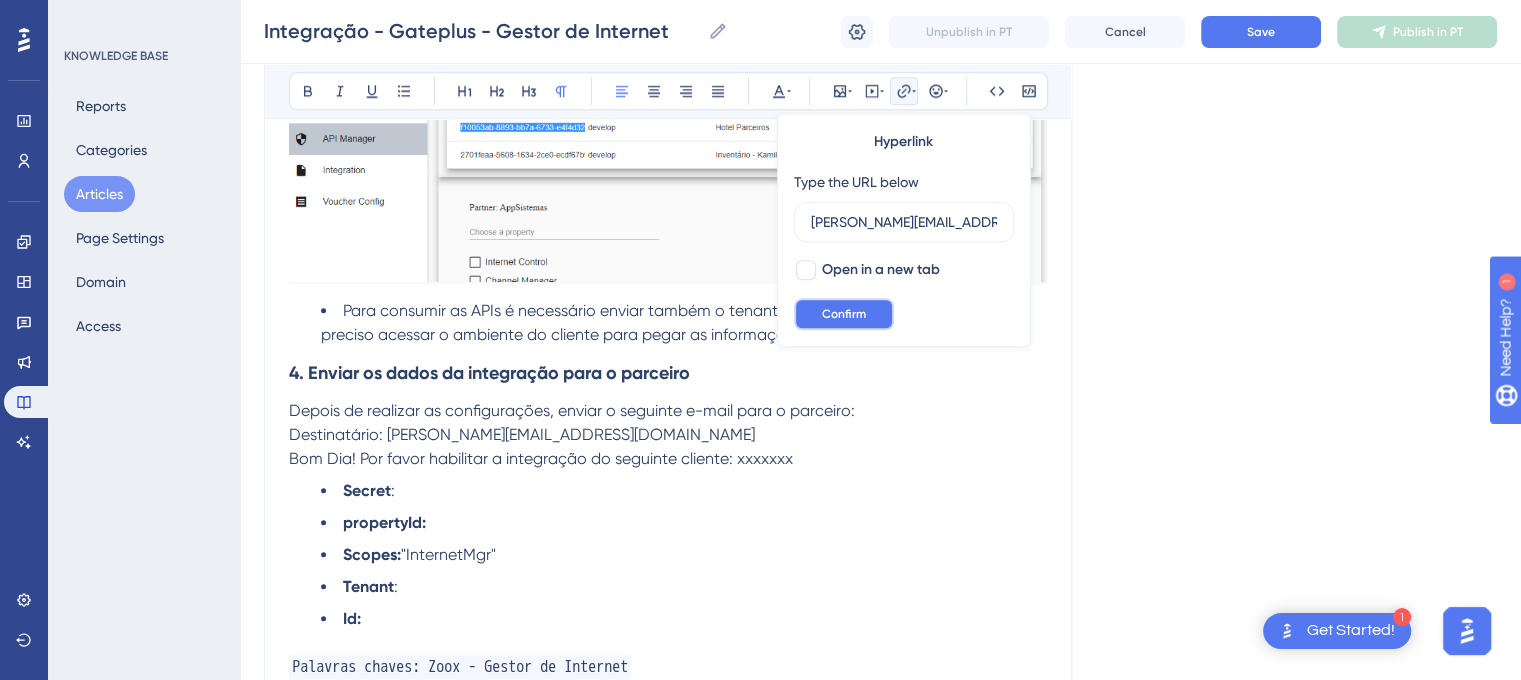click on "Confirm" at bounding box center (844, 314) 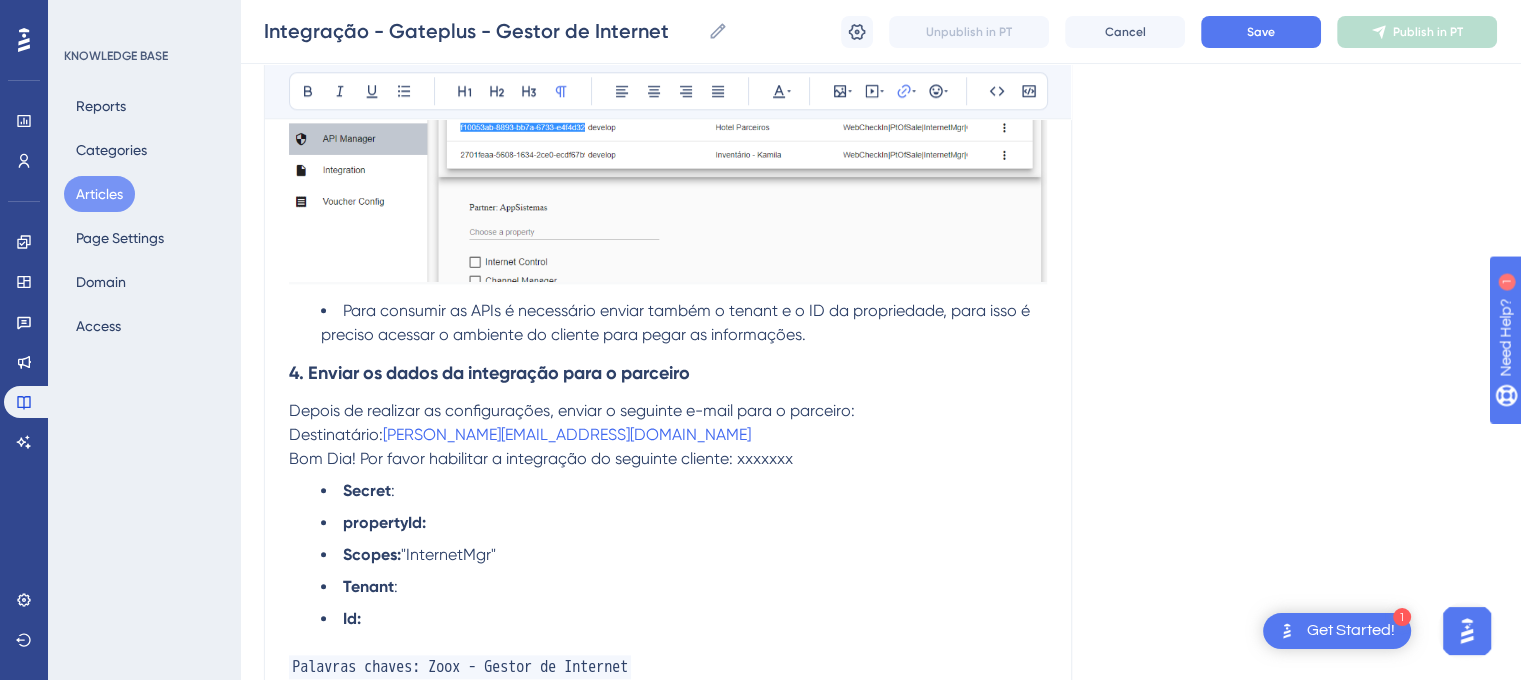 click on "Destinatário:  [PERSON_NAME][EMAIL_ADDRESS][DOMAIN_NAME]" at bounding box center (668, 435) 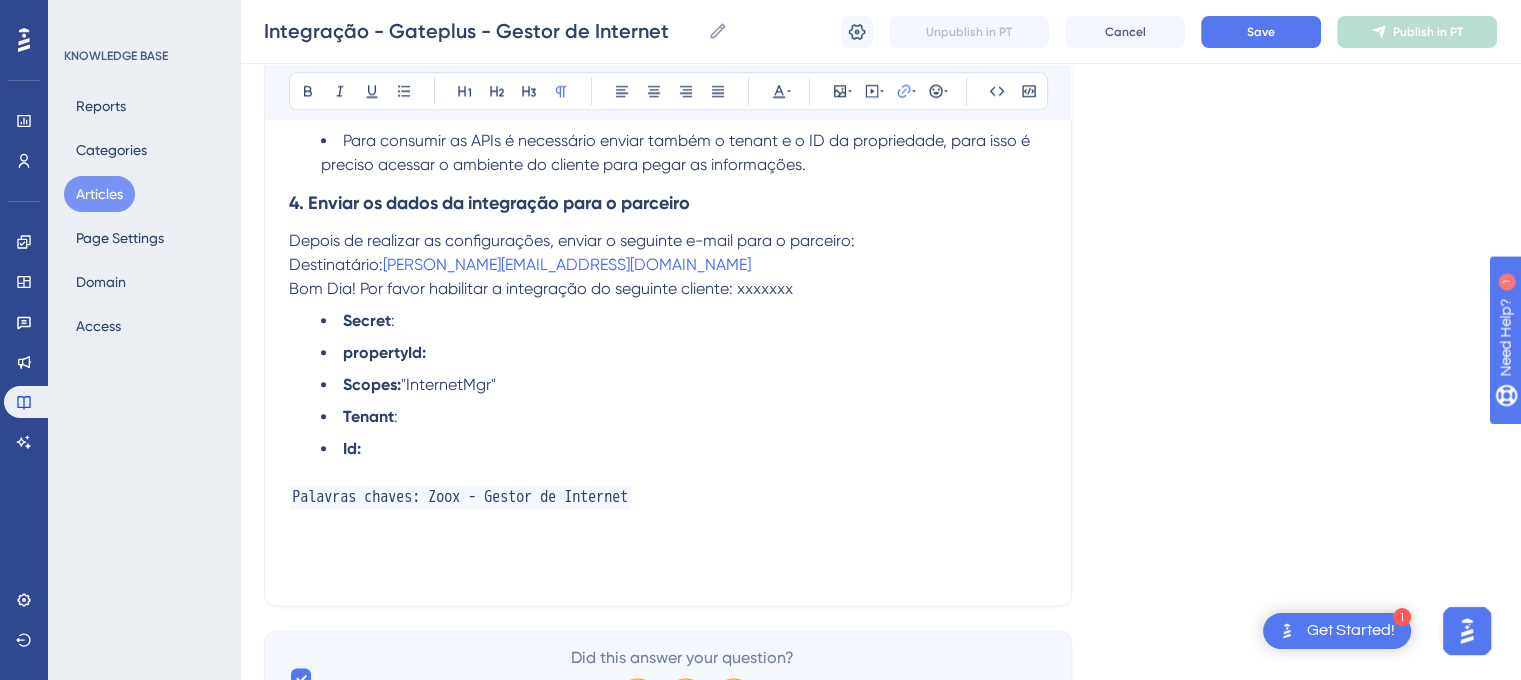 scroll, scrollTop: 2300, scrollLeft: 0, axis: vertical 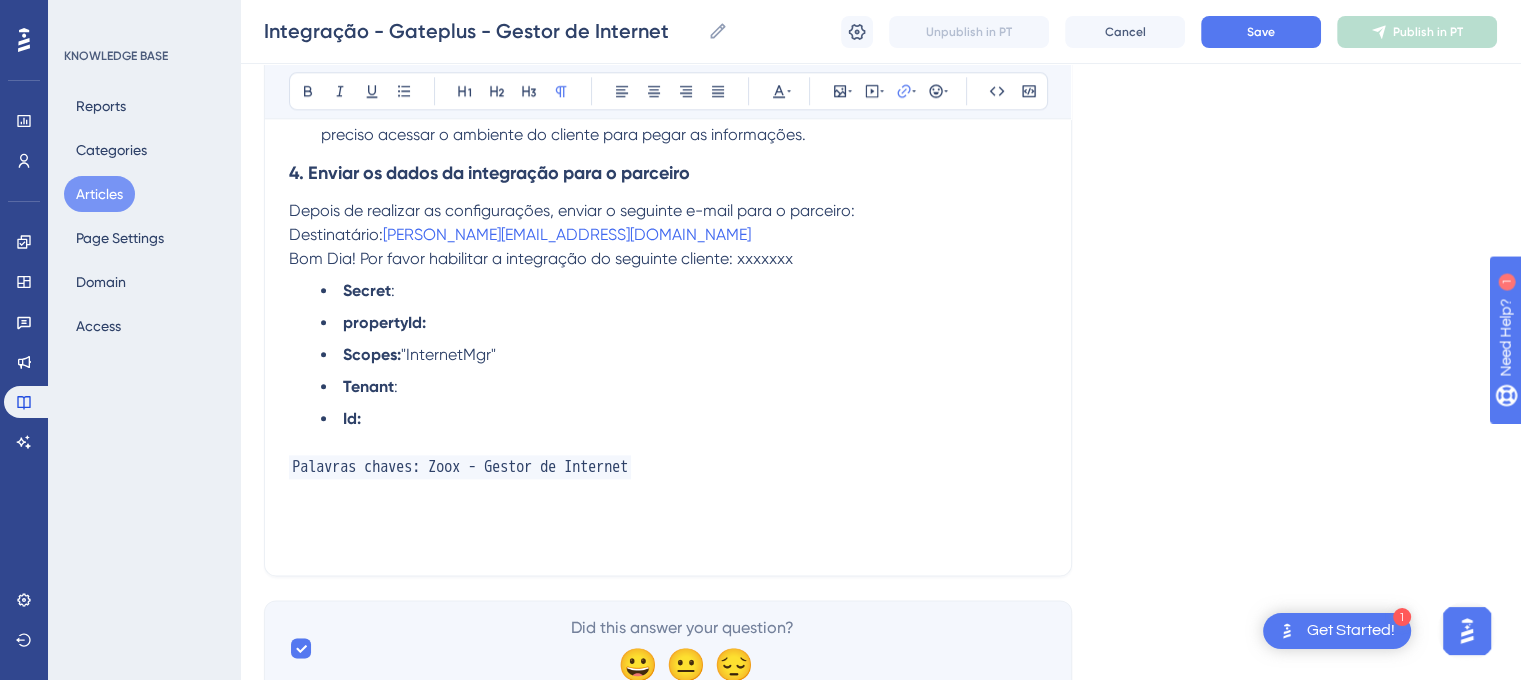 click on "Palavras chaves: Zoox - Gestor de Internet" at bounding box center [460, 467] 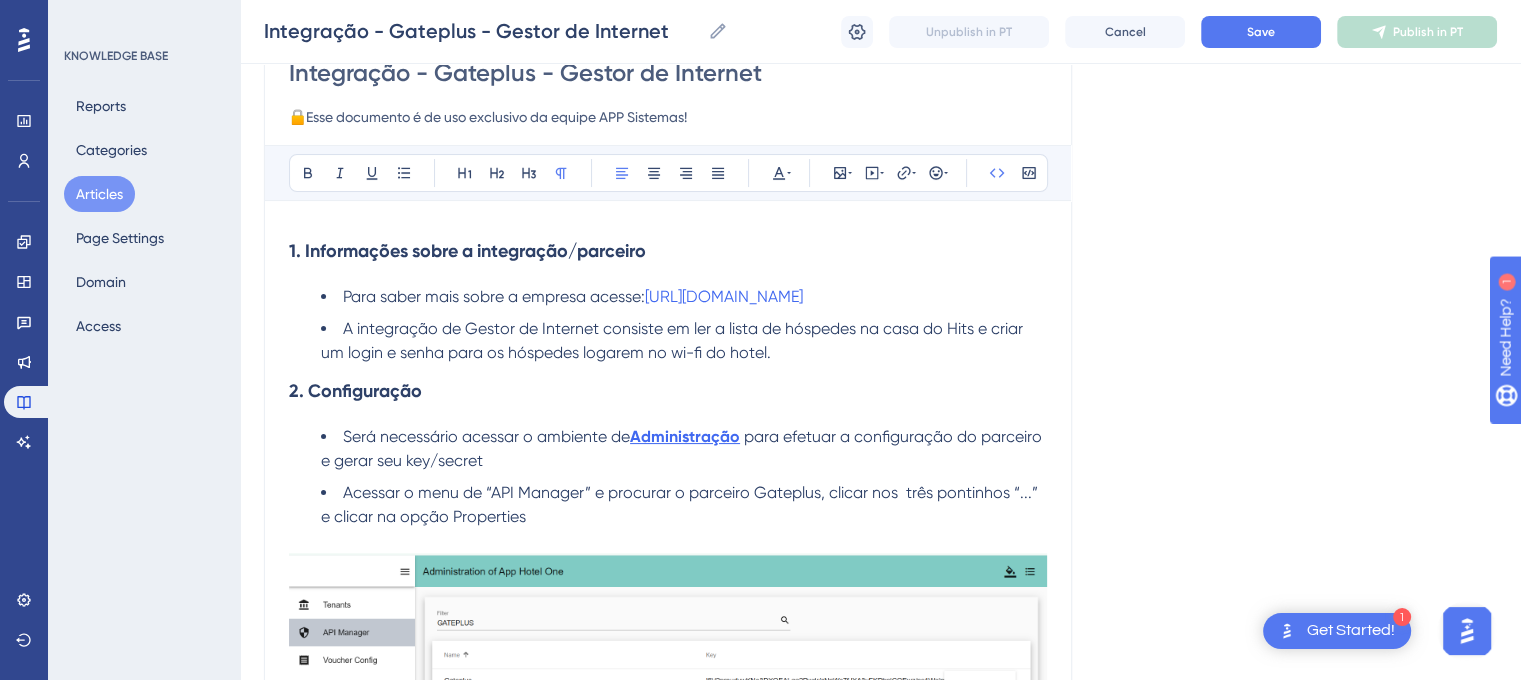 scroll, scrollTop: 100, scrollLeft: 0, axis: vertical 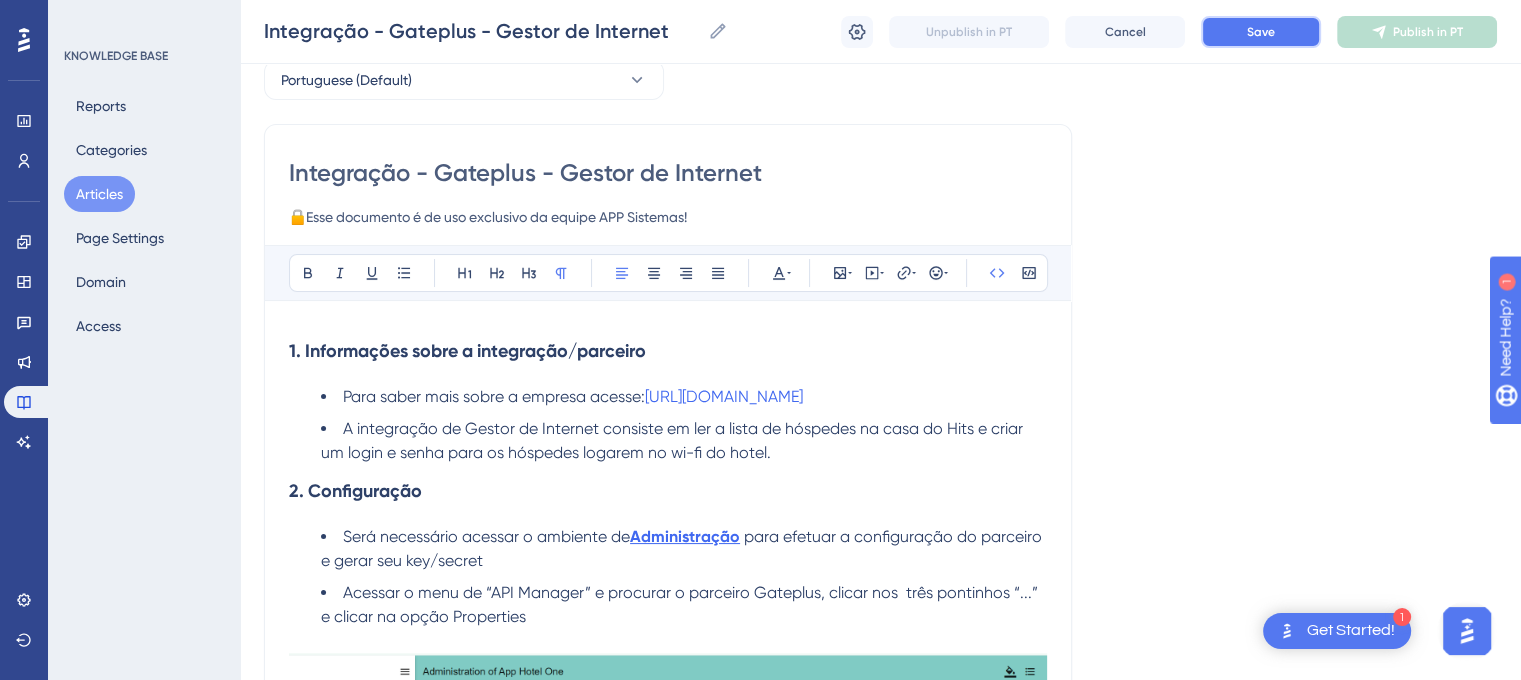 click on "Save" at bounding box center [1261, 32] 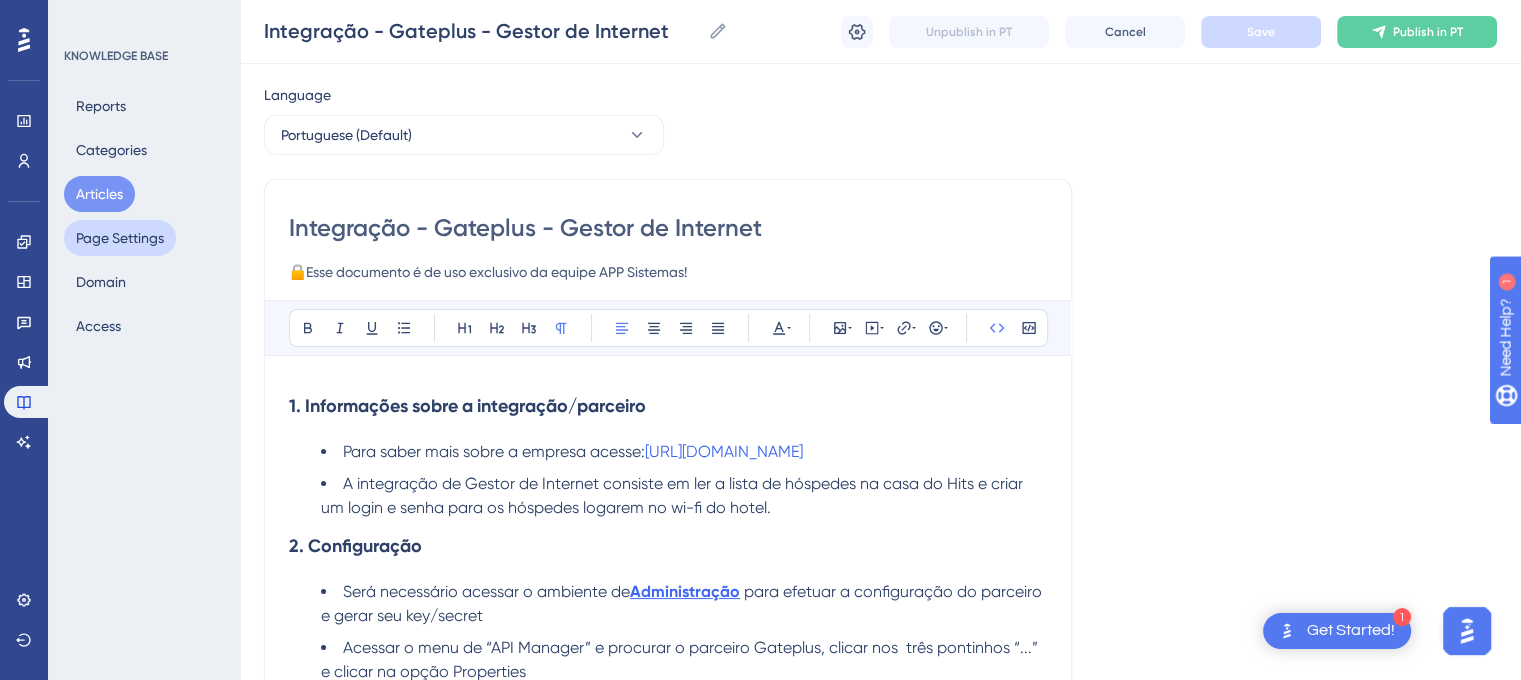 scroll, scrollTop: 0, scrollLeft: 0, axis: both 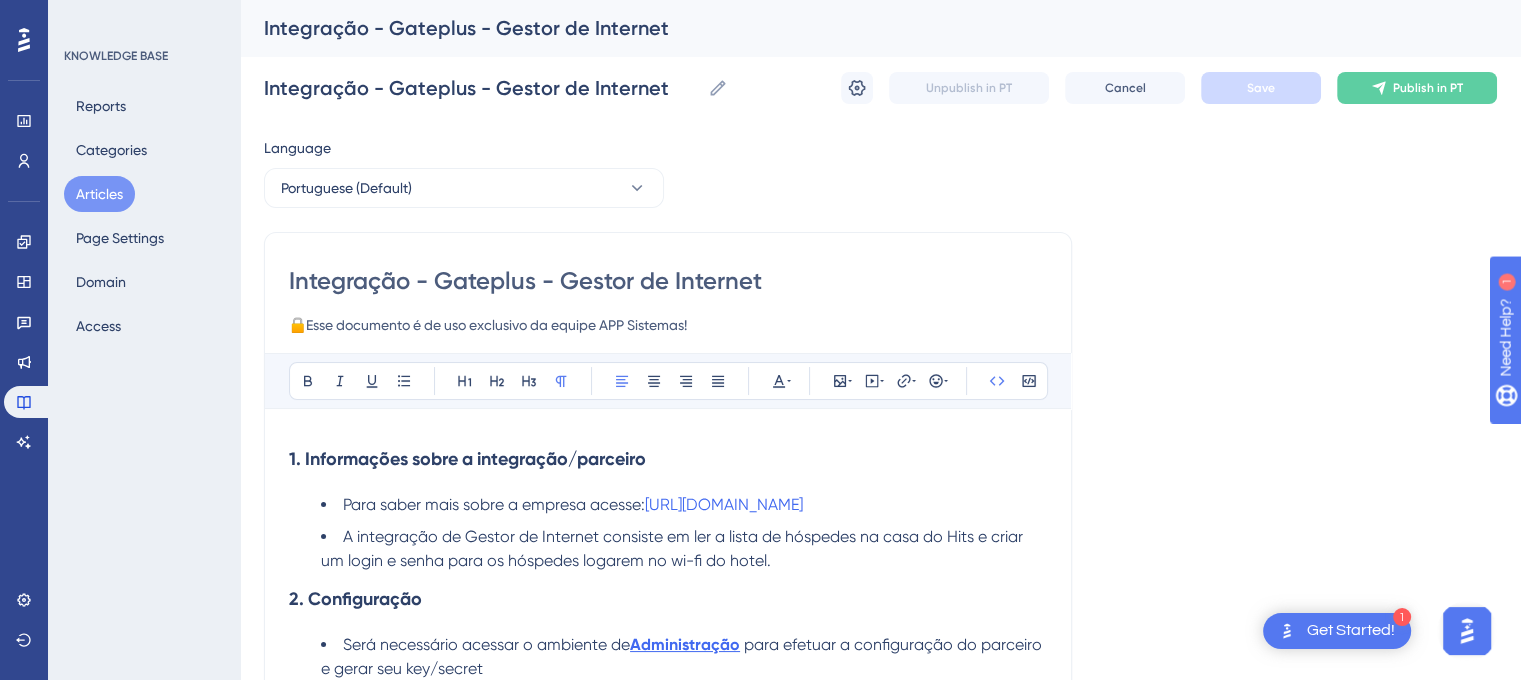 click on "Articles" at bounding box center (99, 194) 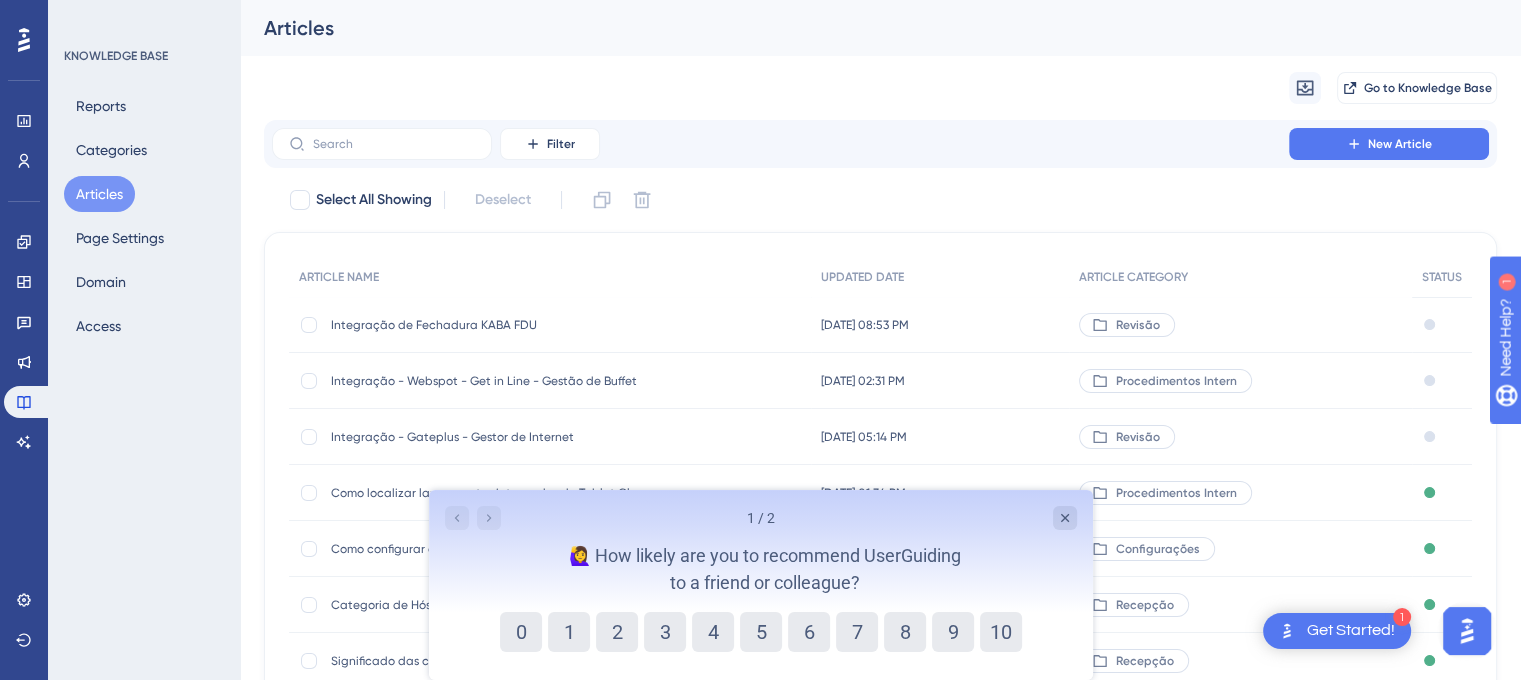scroll, scrollTop: 0, scrollLeft: 0, axis: both 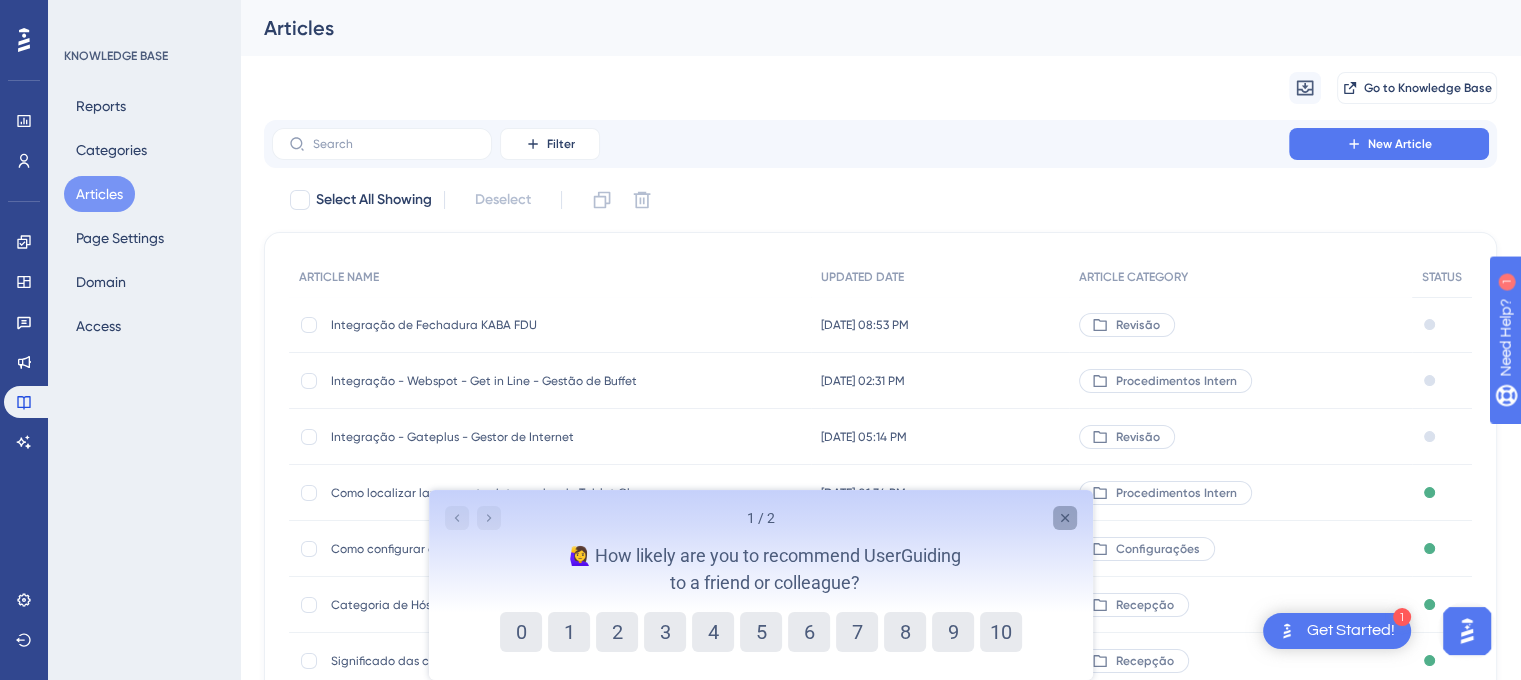 click 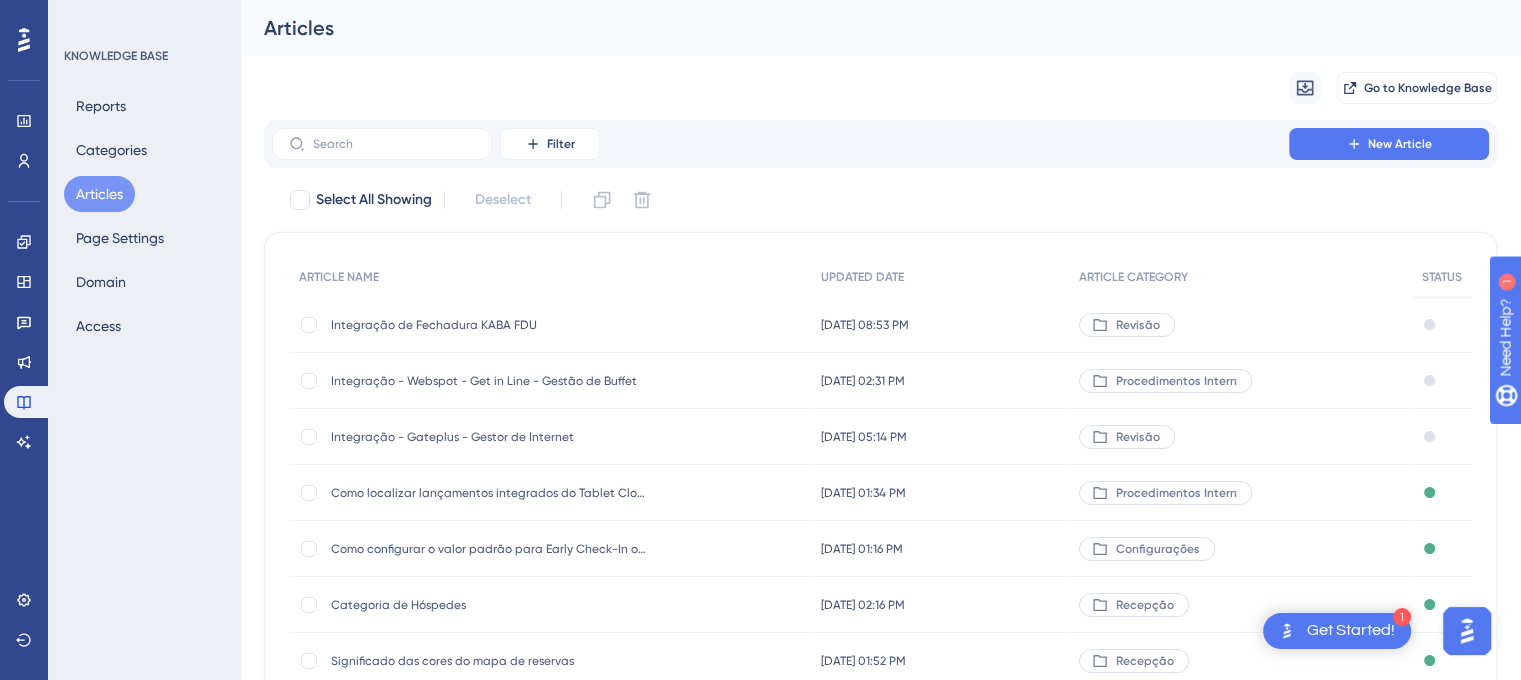 click on "Integração - Gateplus - Gestor de Internet" at bounding box center (491, 437) 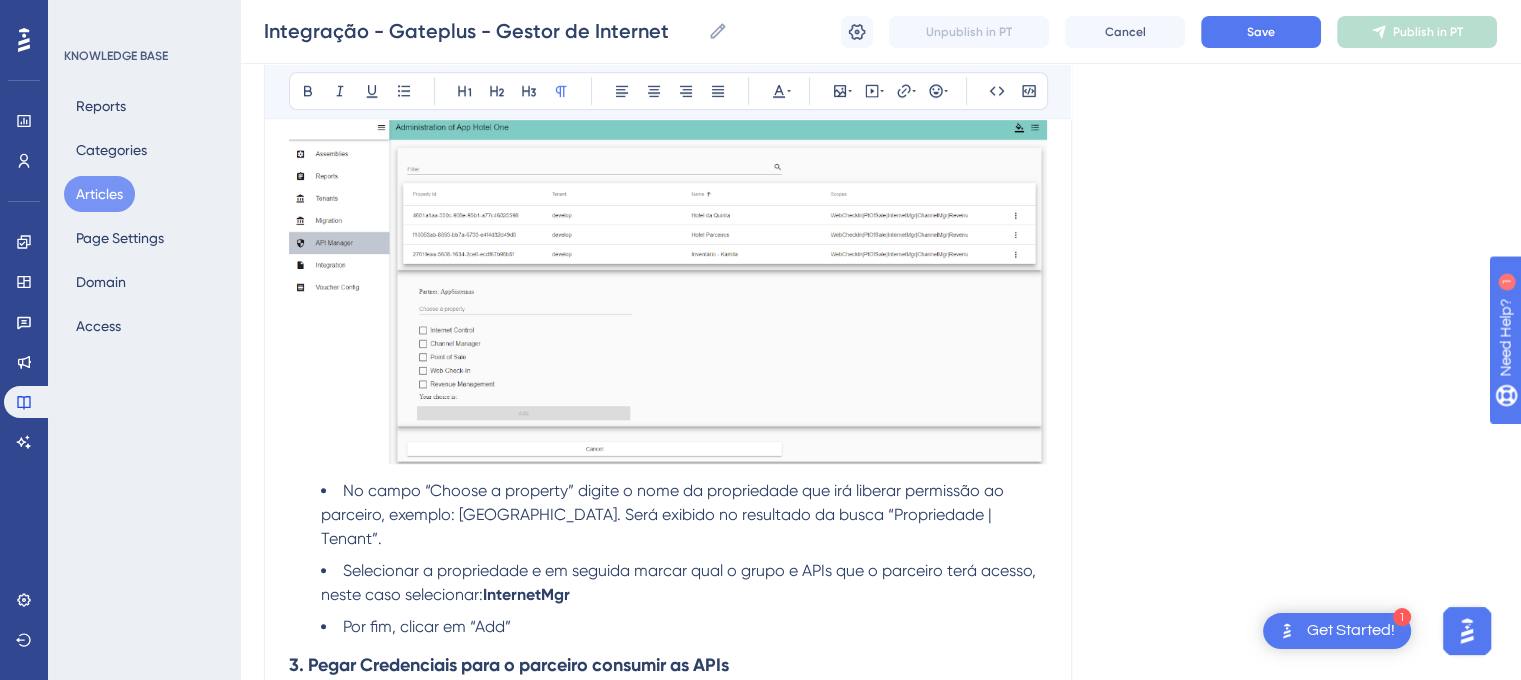 scroll, scrollTop: 832, scrollLeft: 0, axis: vertical 